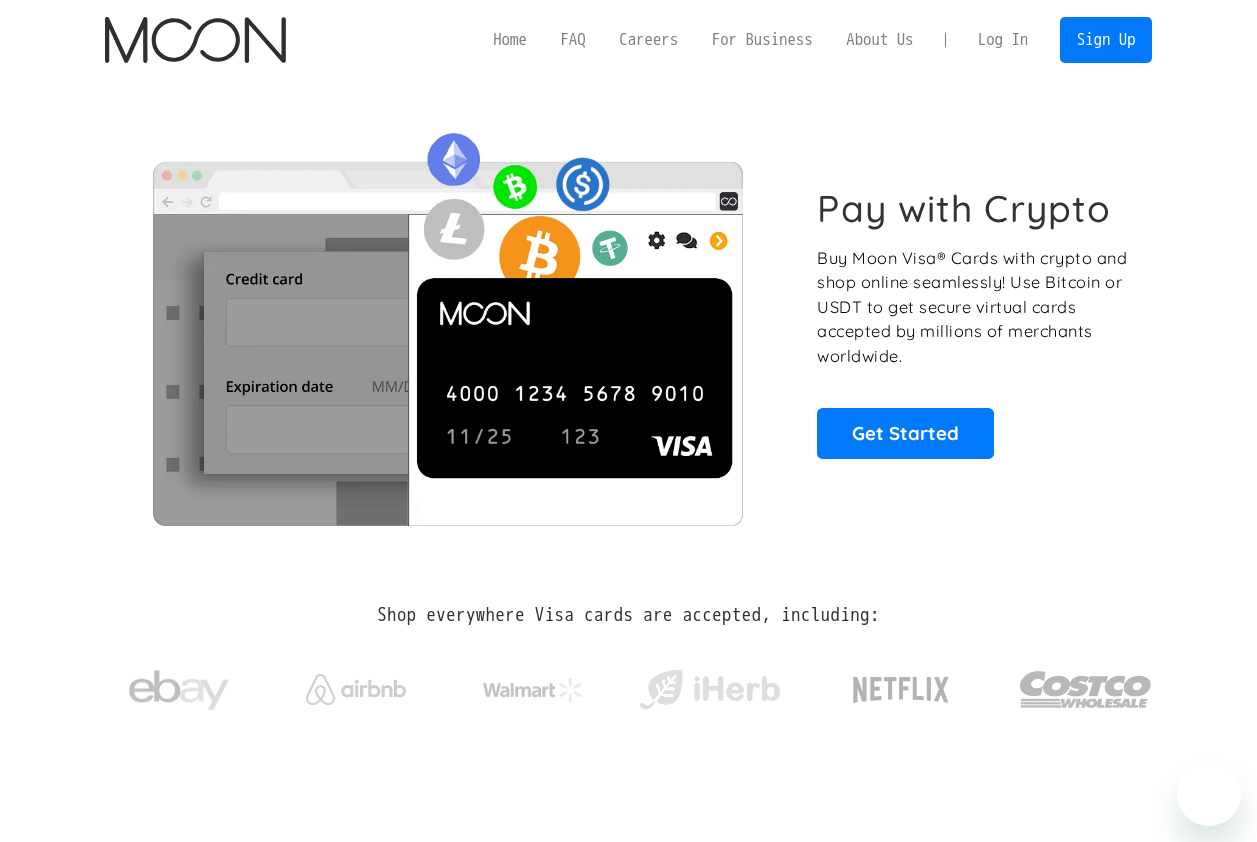 scroll, scrollTop: 0, scrollLeft: 0, axis: both 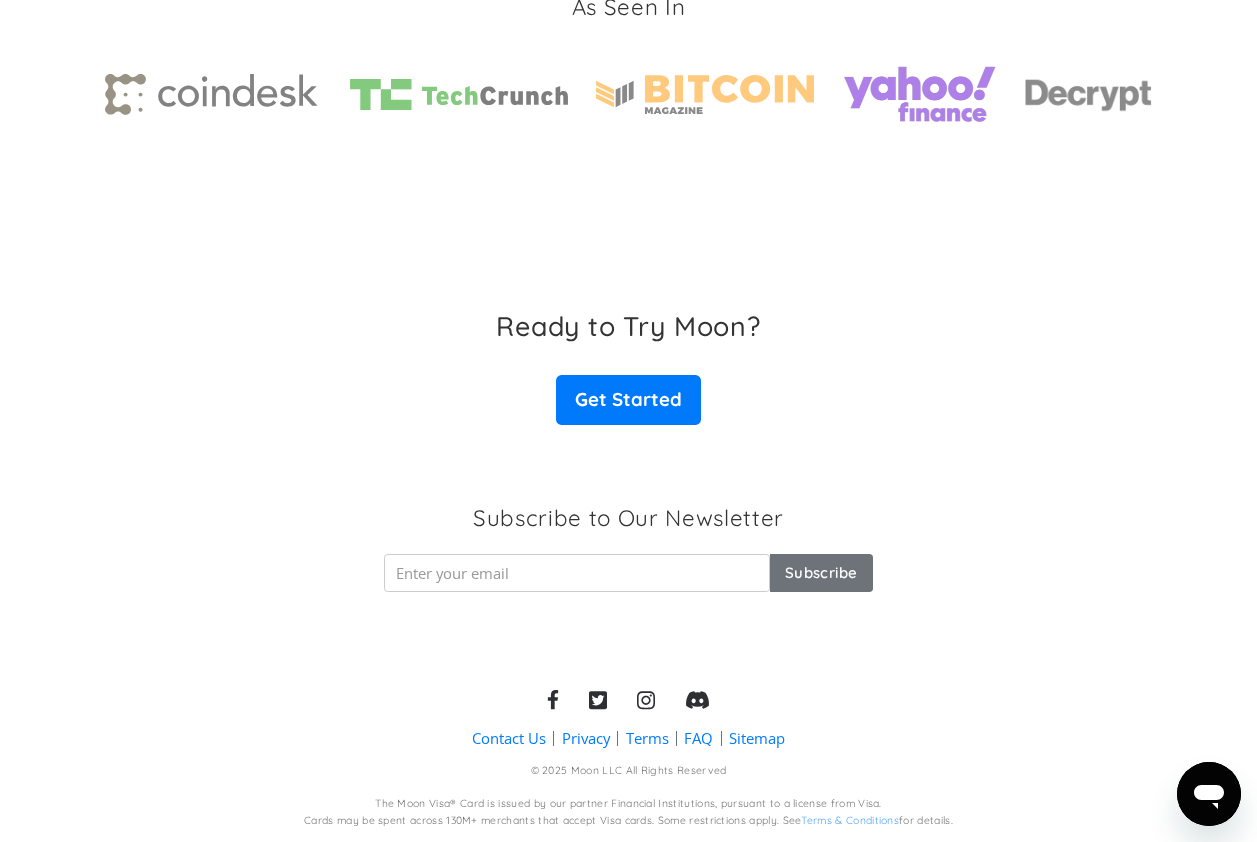 click on "As Seen In" at bounding box center [628, 64] 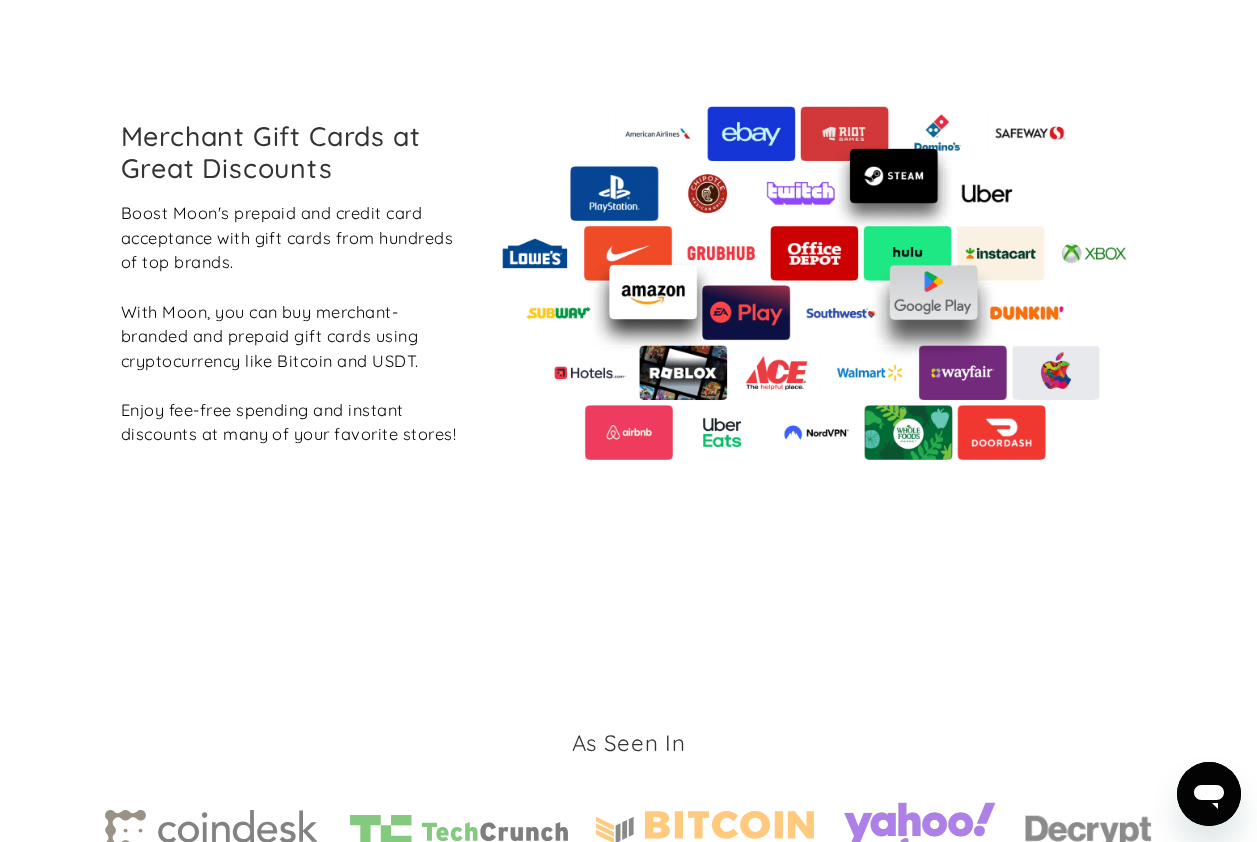 scroll, scrollTop: 0, scrollLeft: 0, axis: both 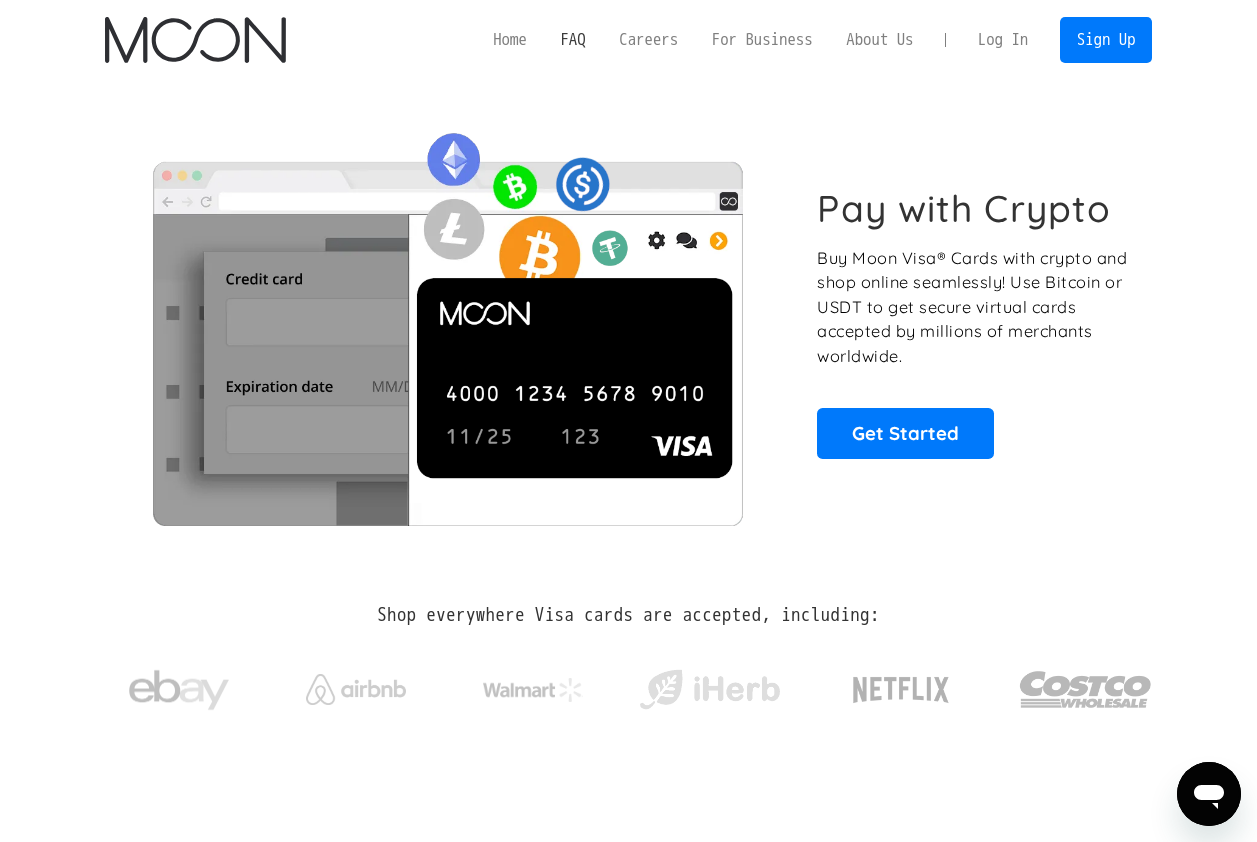 click on "FAQ" at bounding box center (573, 39) 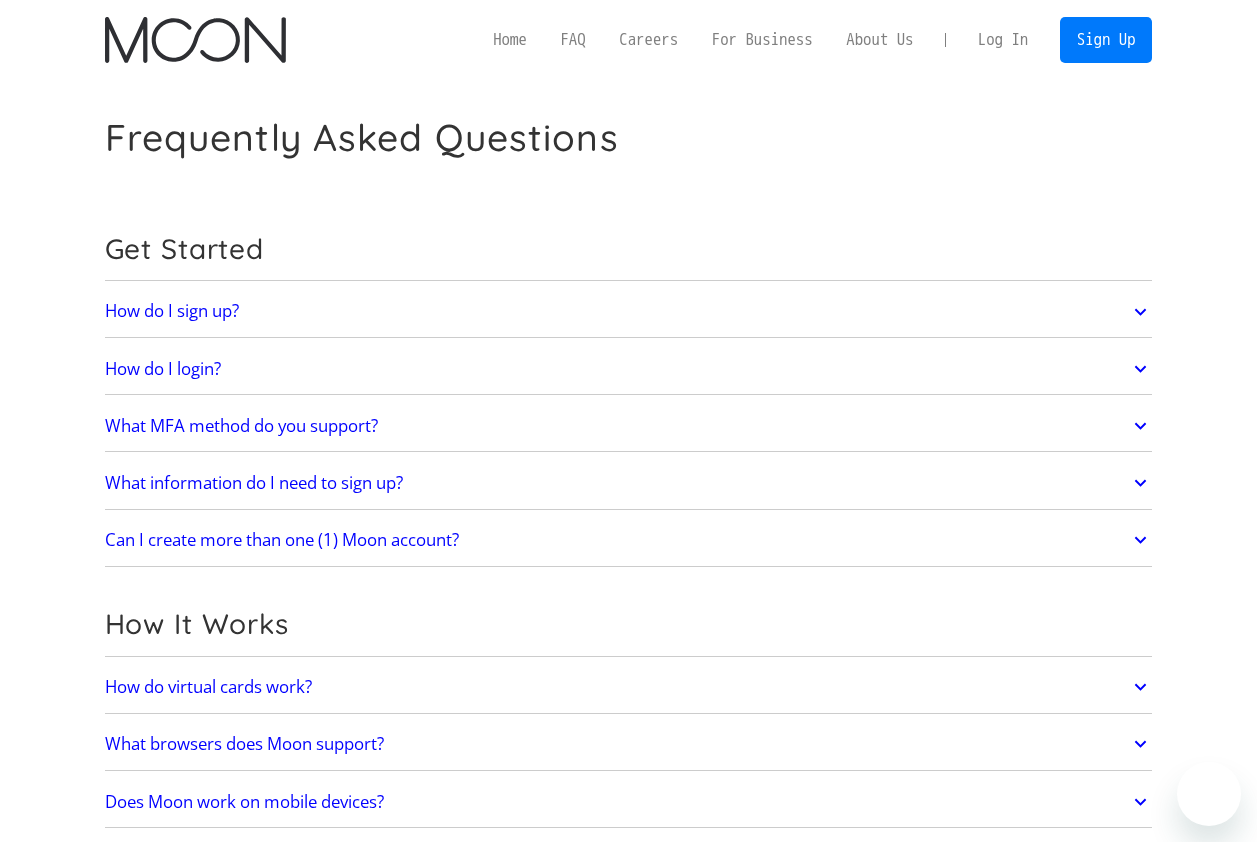 scroll, scrollTop: 0, scrollLeft: 0, axis: both 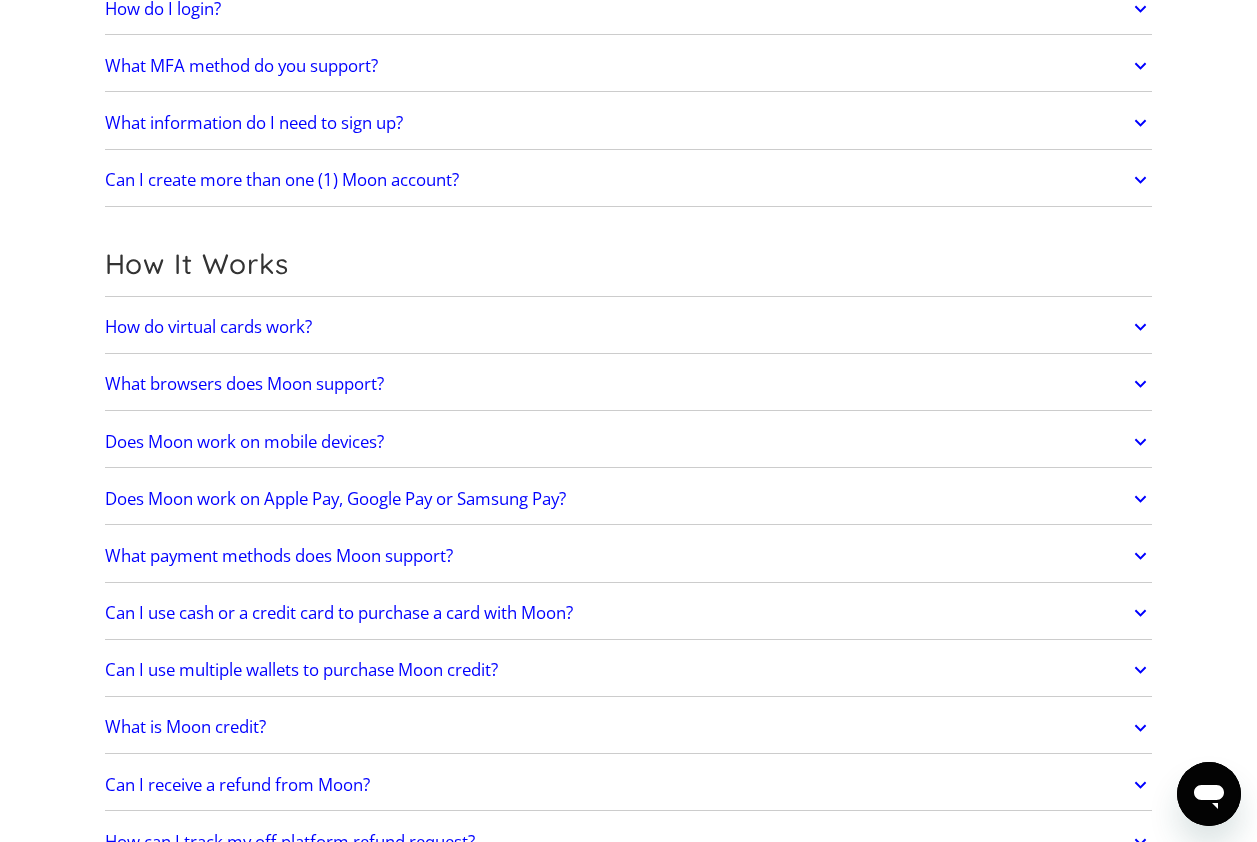 click on "How do virtual cards work?" at bounding box center (629, 327) 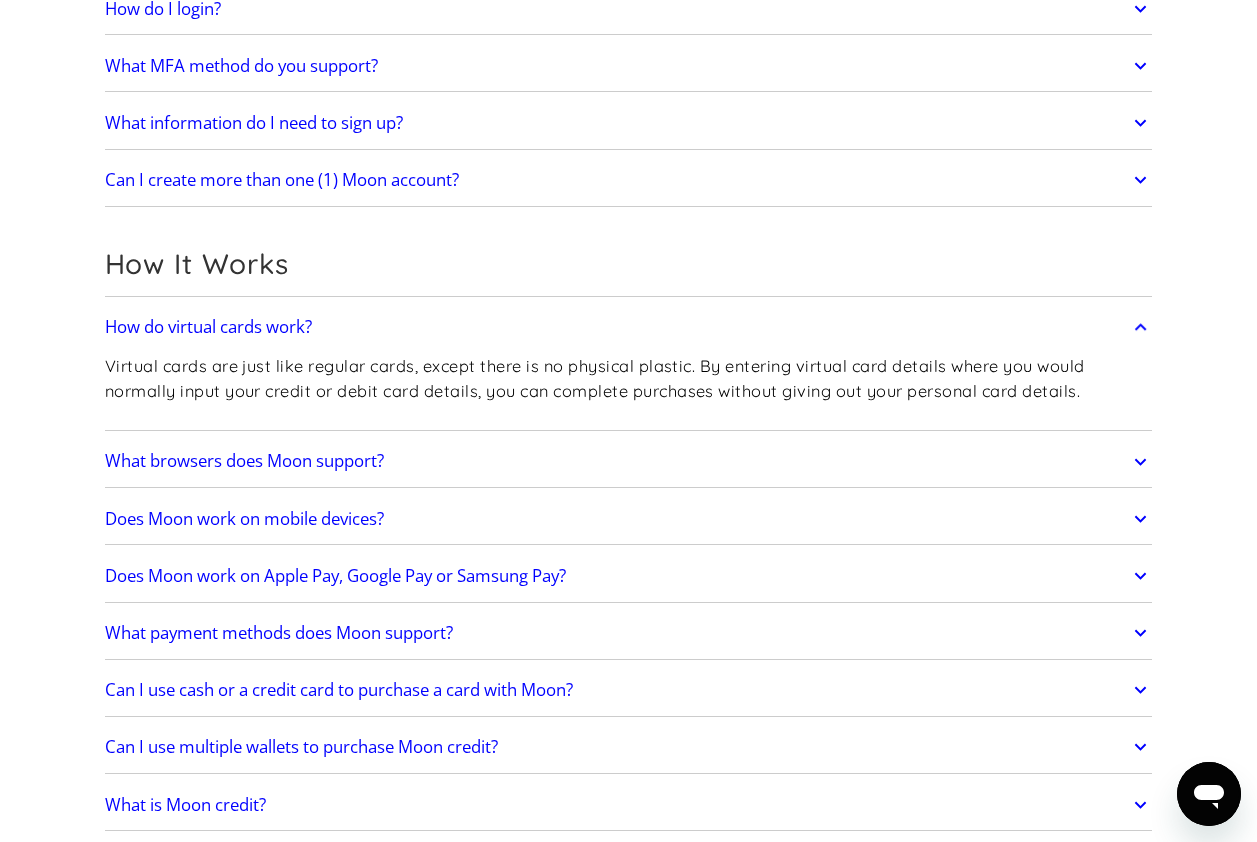click on "How do virtual cards work?" at bounding box center (629, 327) 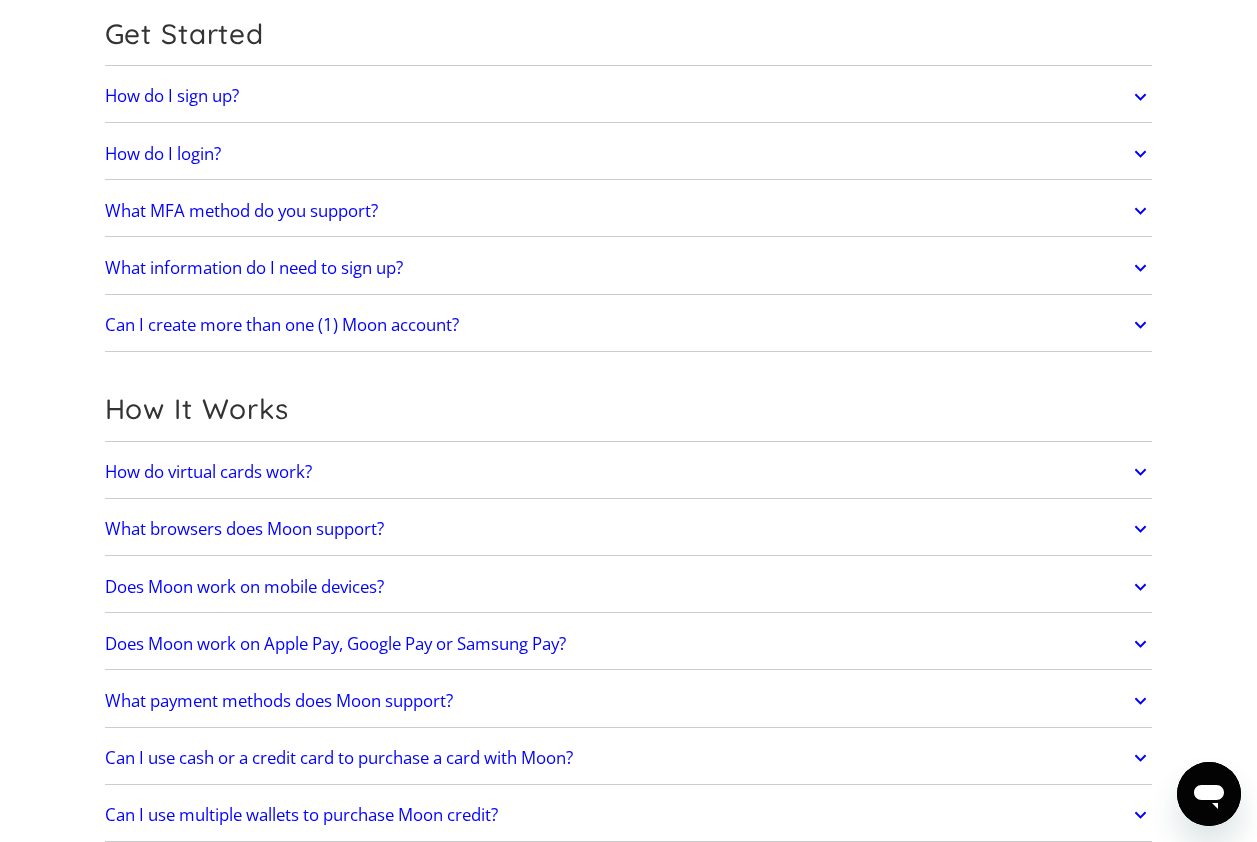 scroll, scrollTop: 200, scrollLeft: 0, axis: vertical 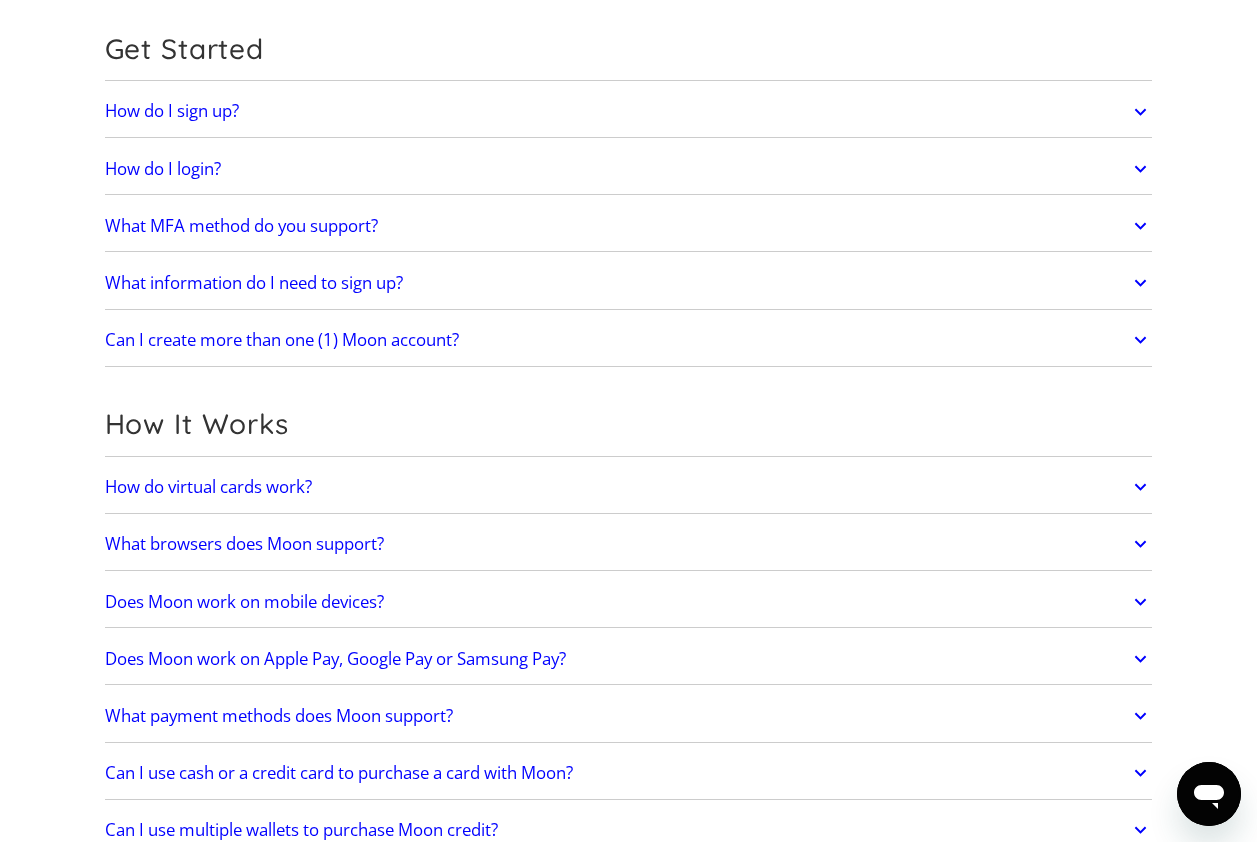 click on "How do I sign up?" at bounding box center [629, 112] 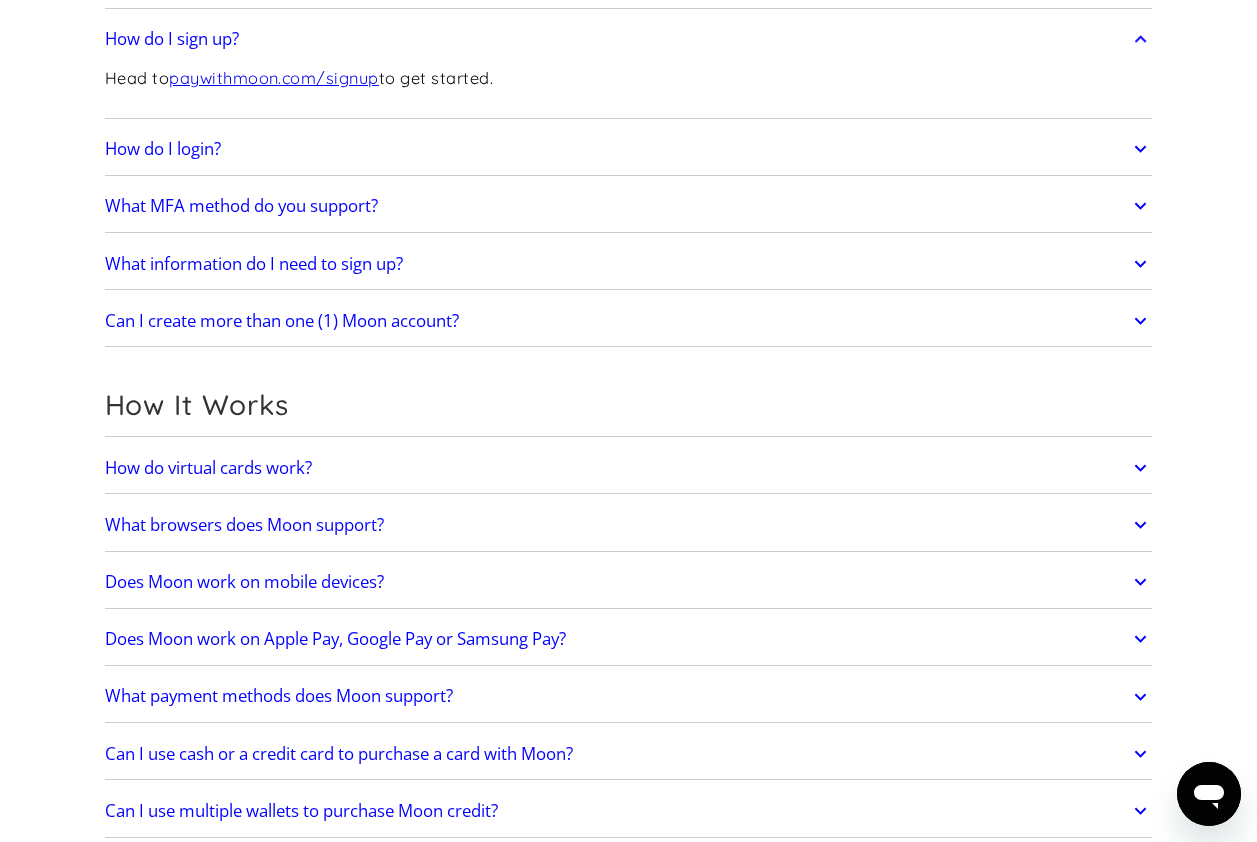 scroll, scrollTop: 280, scrollLeft: 0, axis: vertical 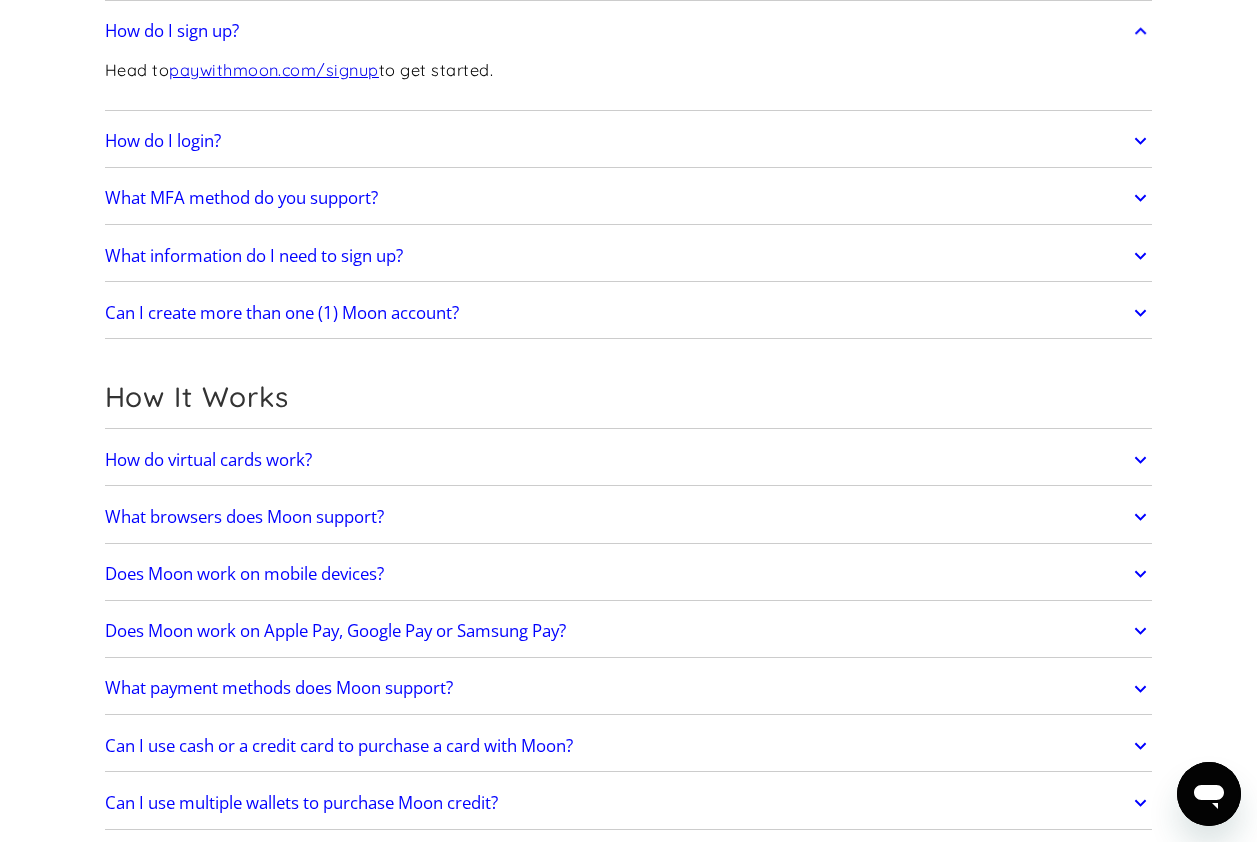 click on "What information do I need to sign up?" at bounding box center [629, 256] 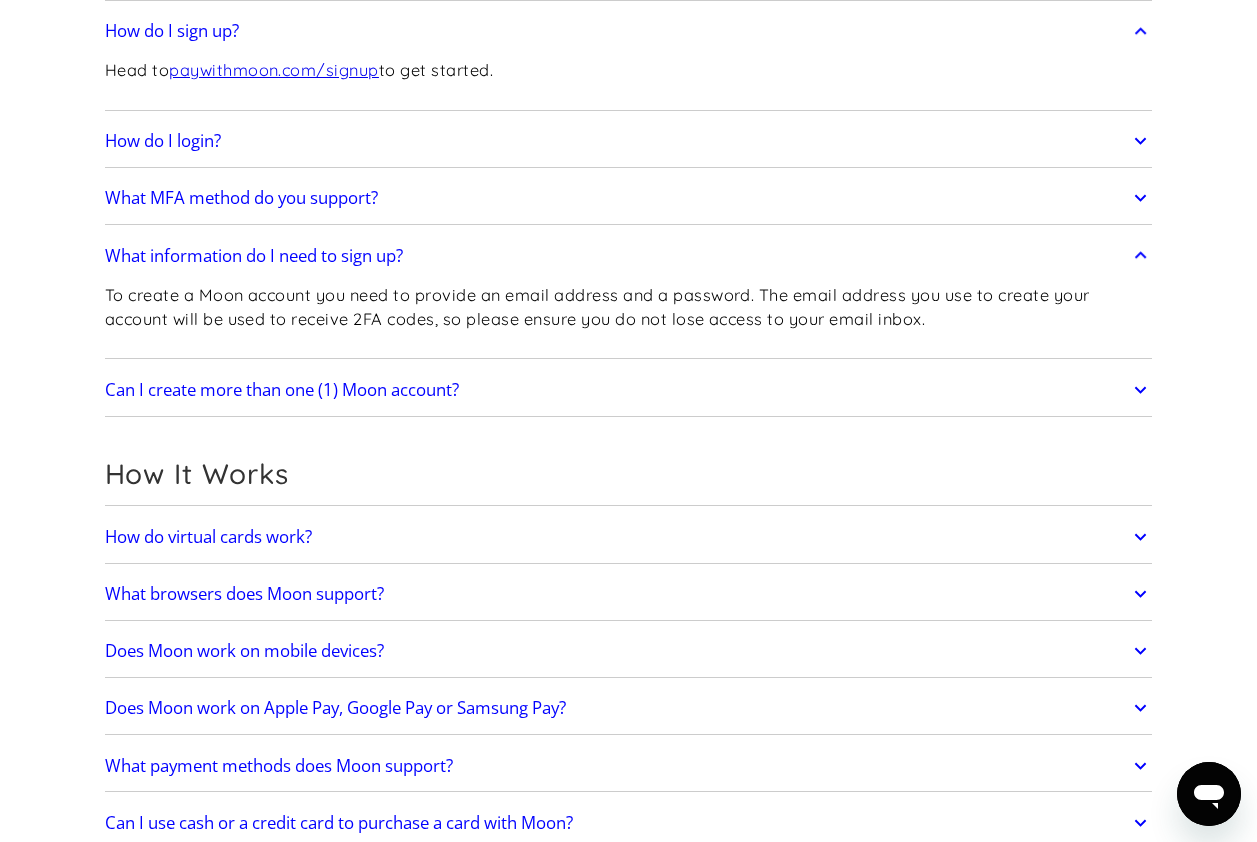 click on "What information do I need to sign up?" at bounding box center (629, 256) 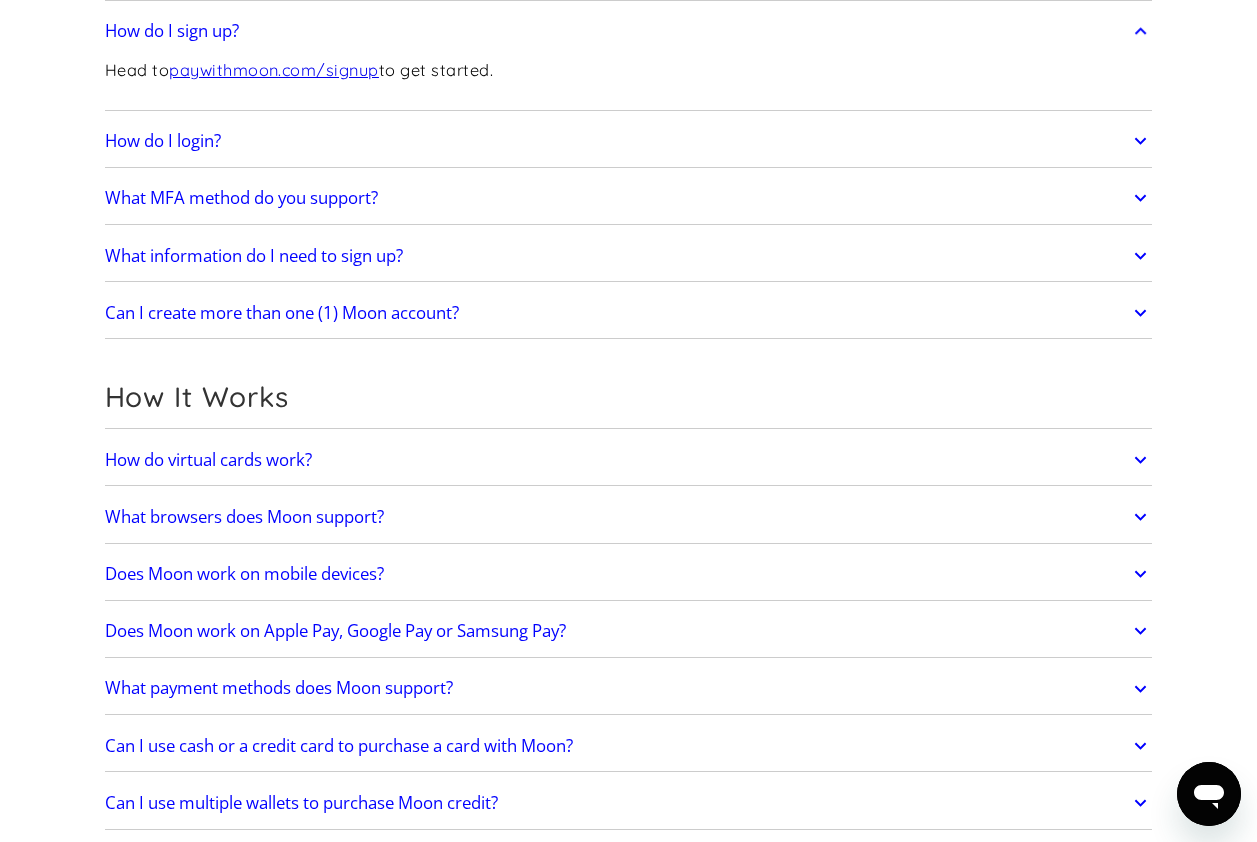 scroll, scrollTop: 320, scrollLeft: 0, axis: vertical 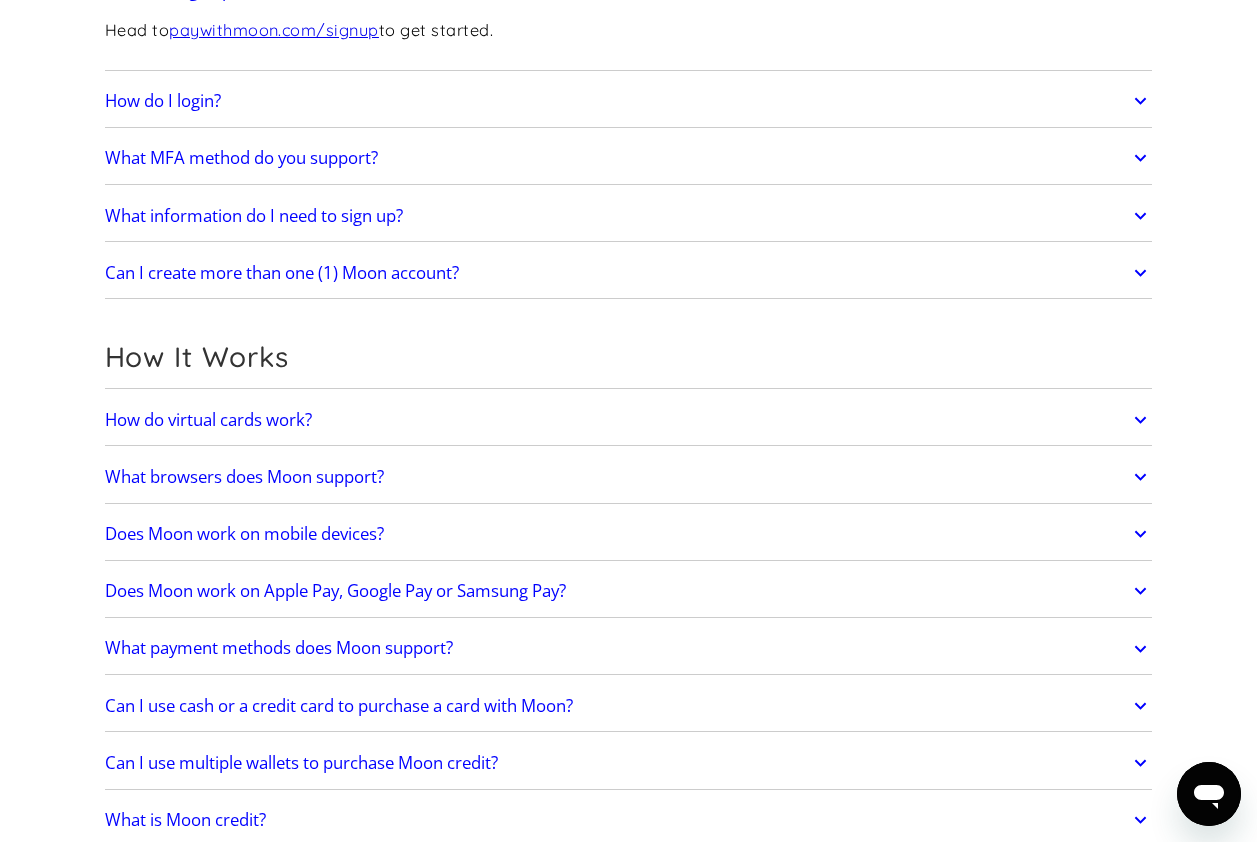 click on "Can I create more than one (1) Moon account?" at bounding box center (629, 273) 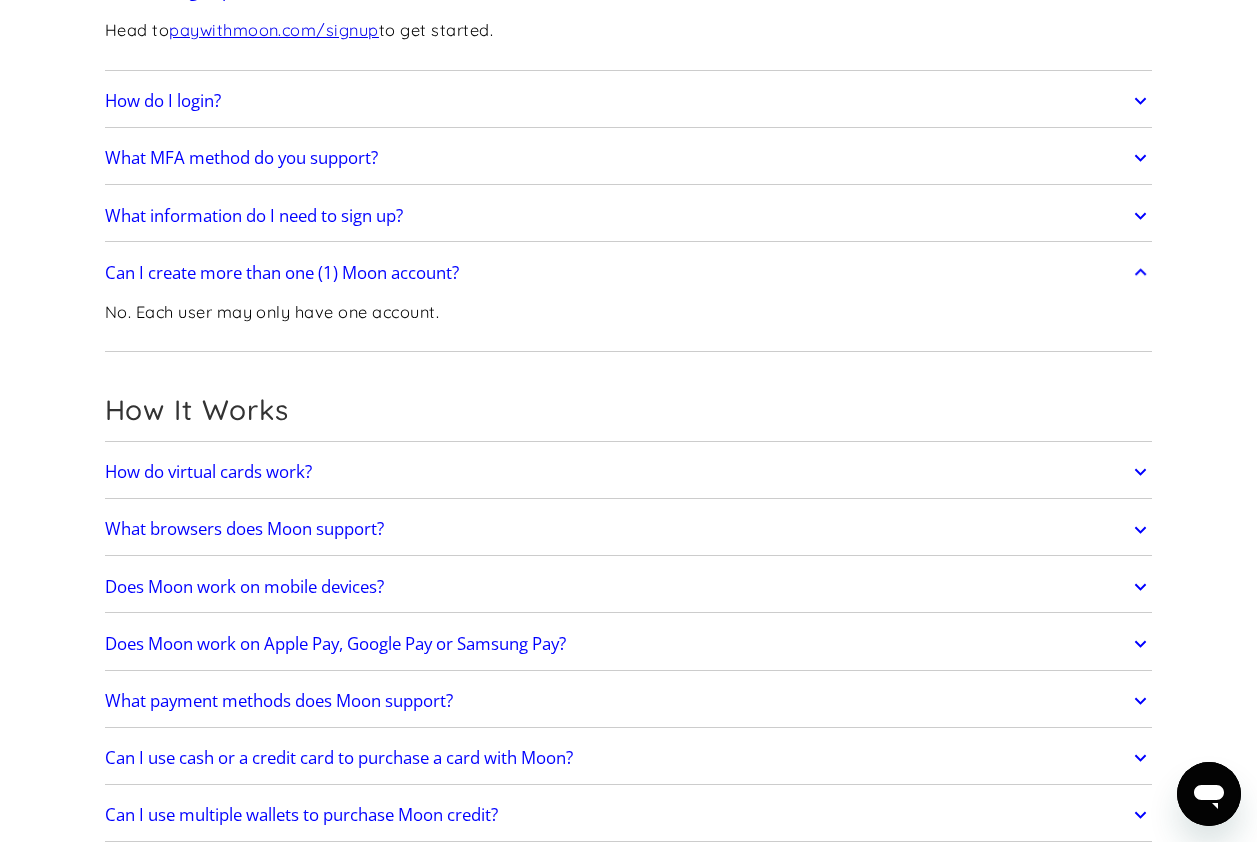 click on "Can I create more than one (1) Moon account?" at bounding box center [629, 273] 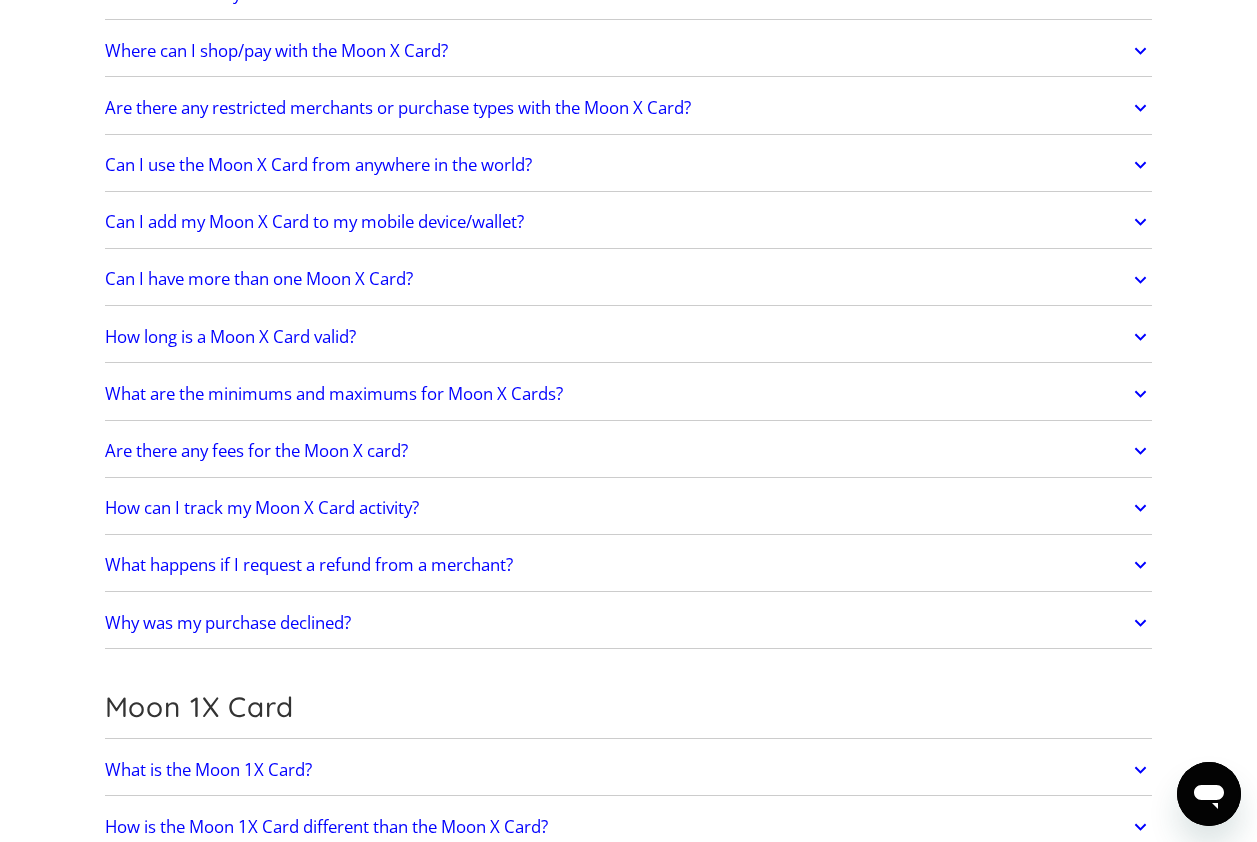 scroll, scrollTop: 1760, scrollLeft: 0, axis: vertical 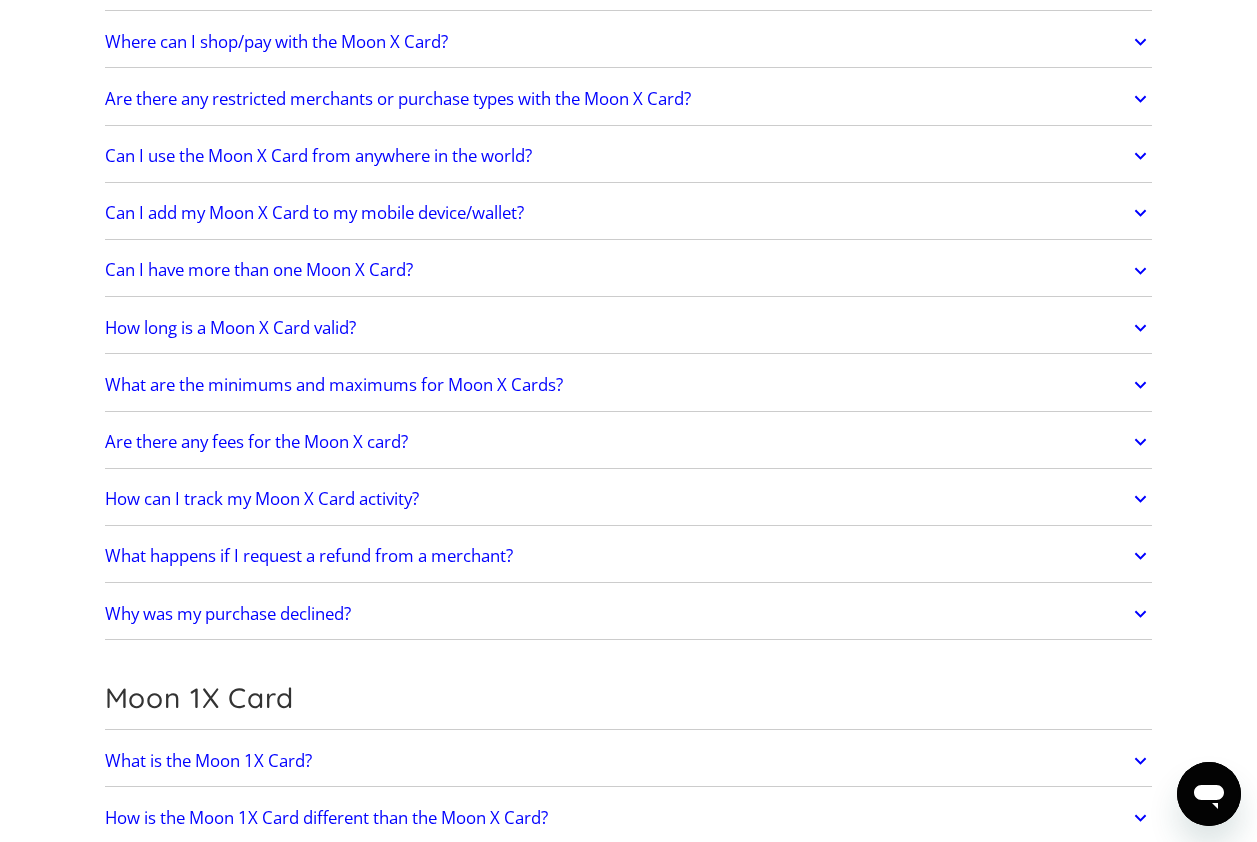 click on "Can I have more than one Moon X Card?" at bounding box center [259, 270] 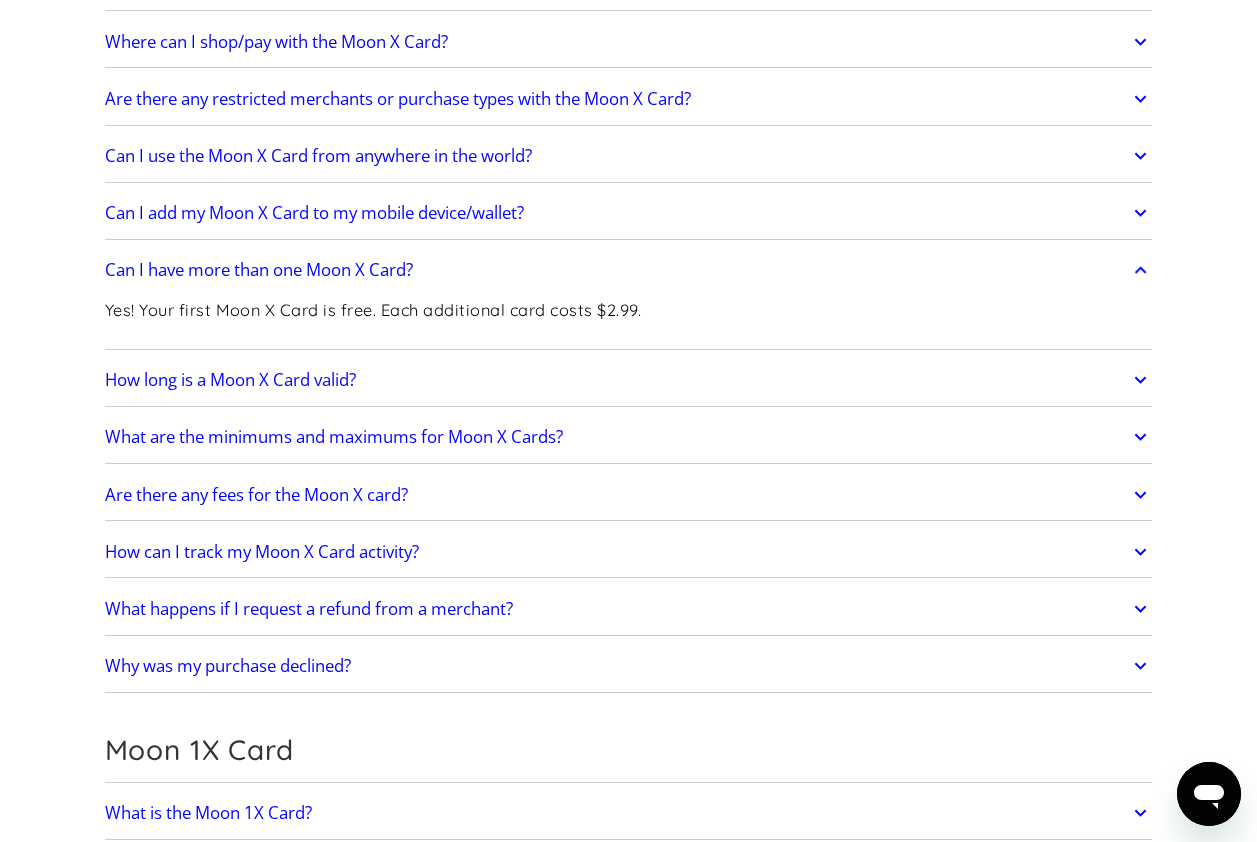 click on "Can I have more than one Moon X Card?" at bounding box center [259, 270] 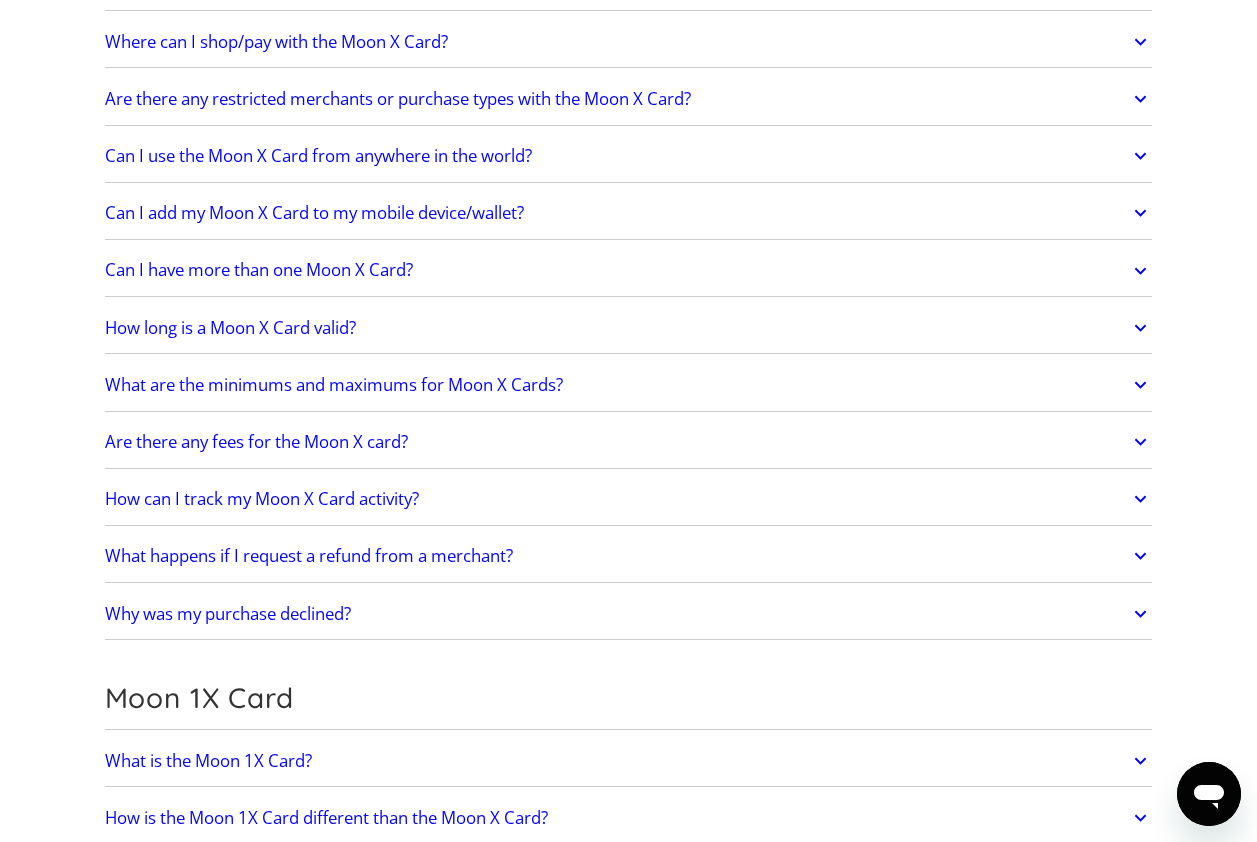 click on "How long is a Moon X Card valid?" at bounding box center (230, 328) 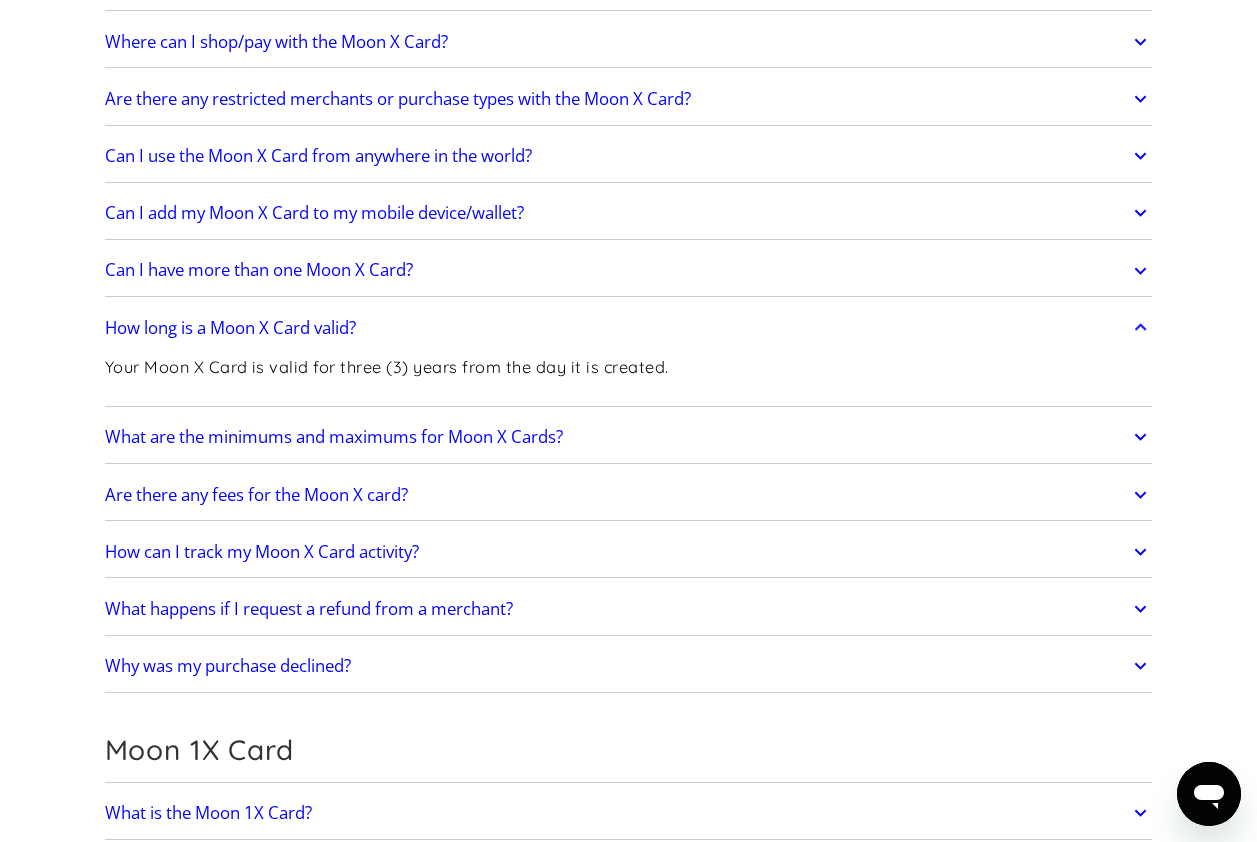 click on "How long is a Moon X Card valid?" at bounding box center (230, 328) 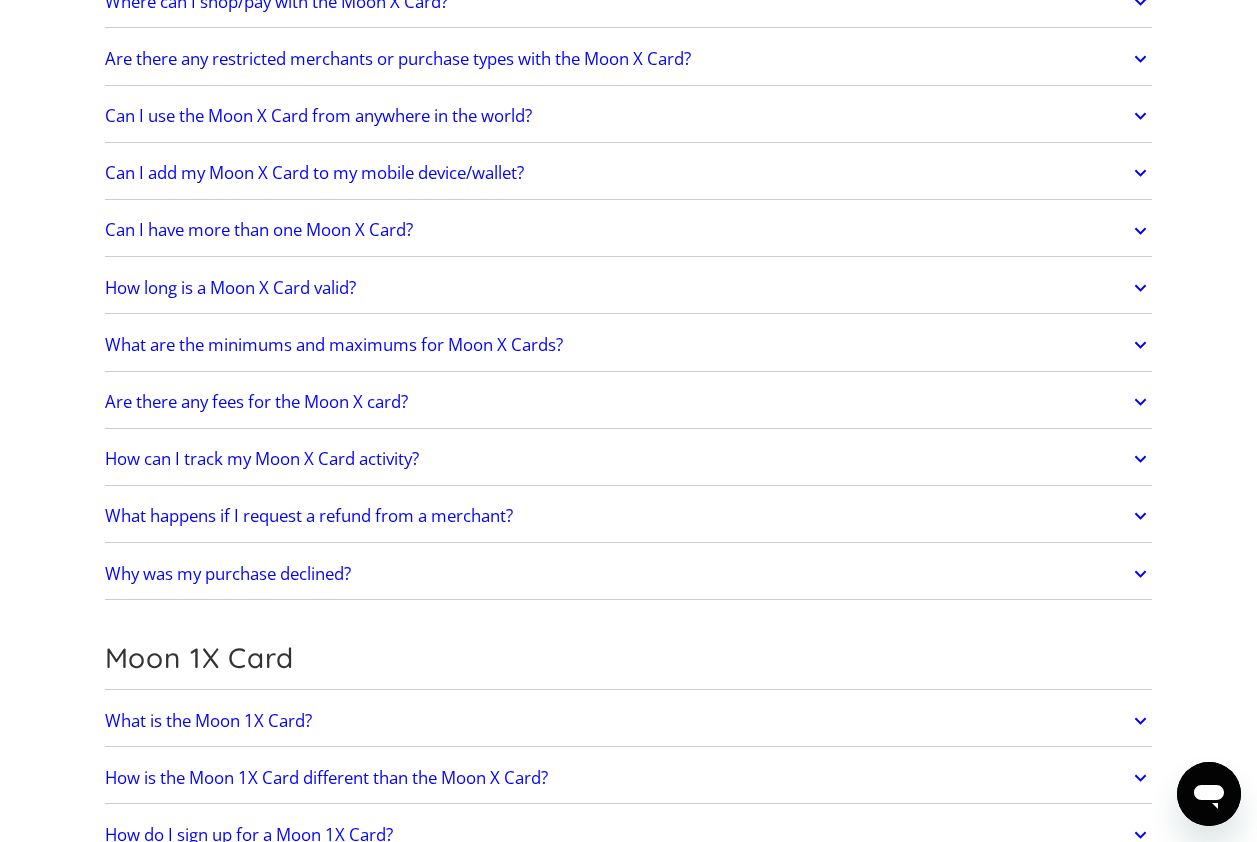 scroll, scrollTop: 2120, scrollLeft: 0, axis: vertical 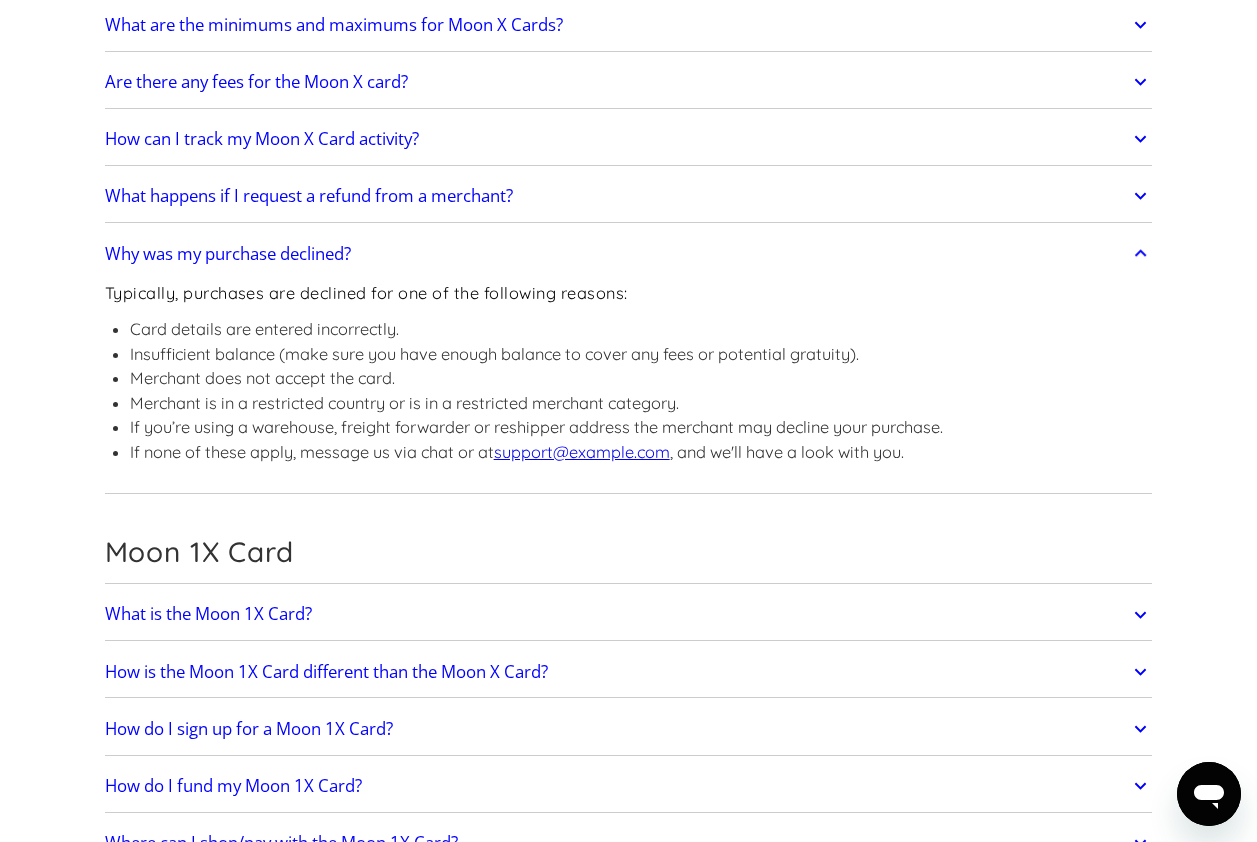 click on "Why was my purchase declined?" at bounding box center (228, 254) 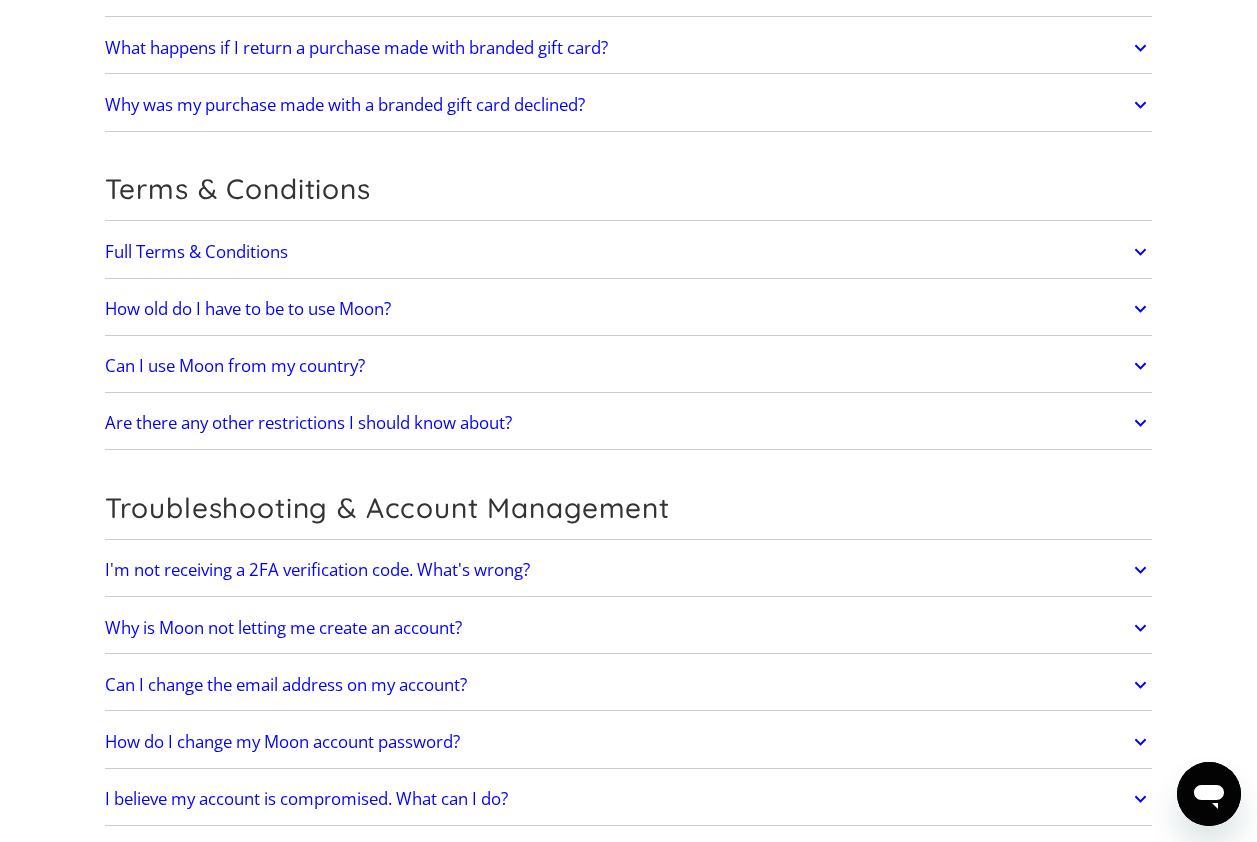 scroll, scrollTop: 3960, scrollLeft: 0, axis: vertical 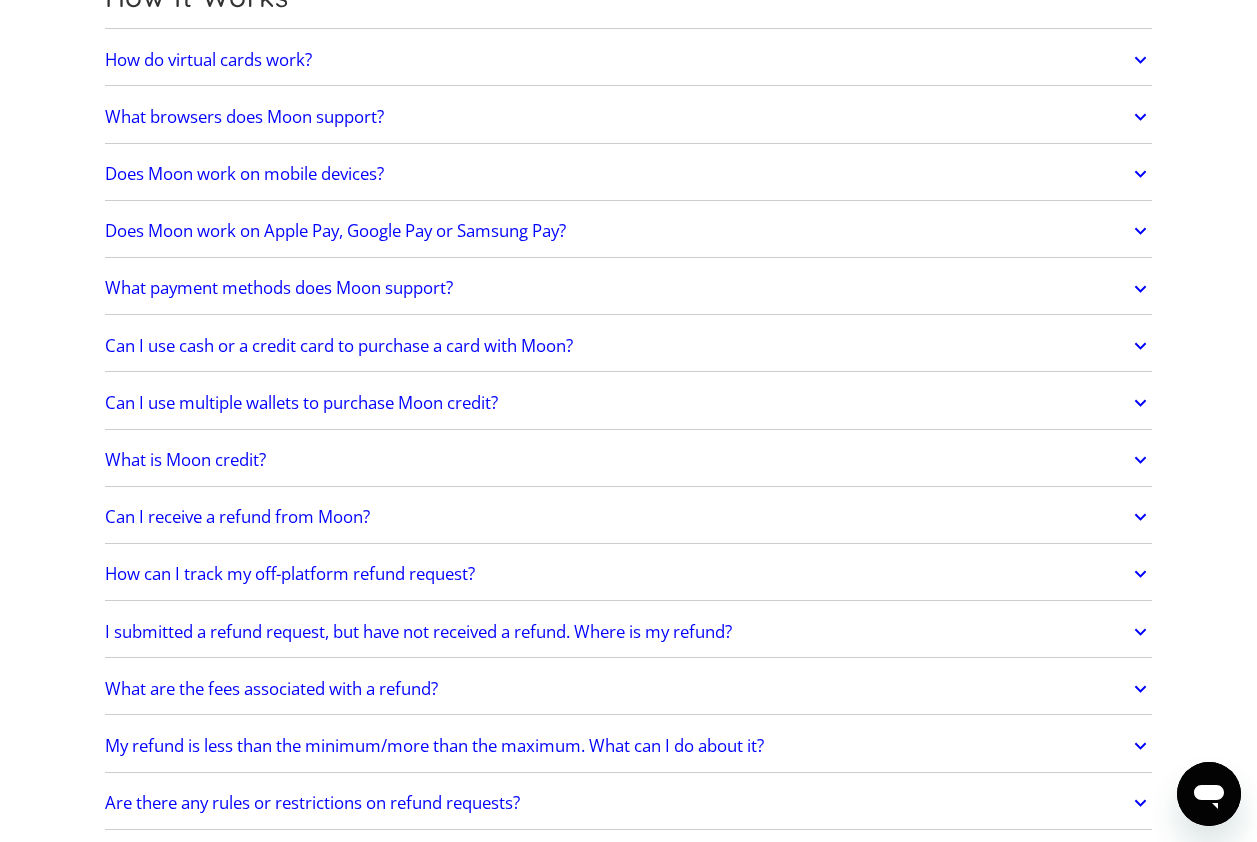 click on "What is Moon credit?" at bounding box center [629, 460] 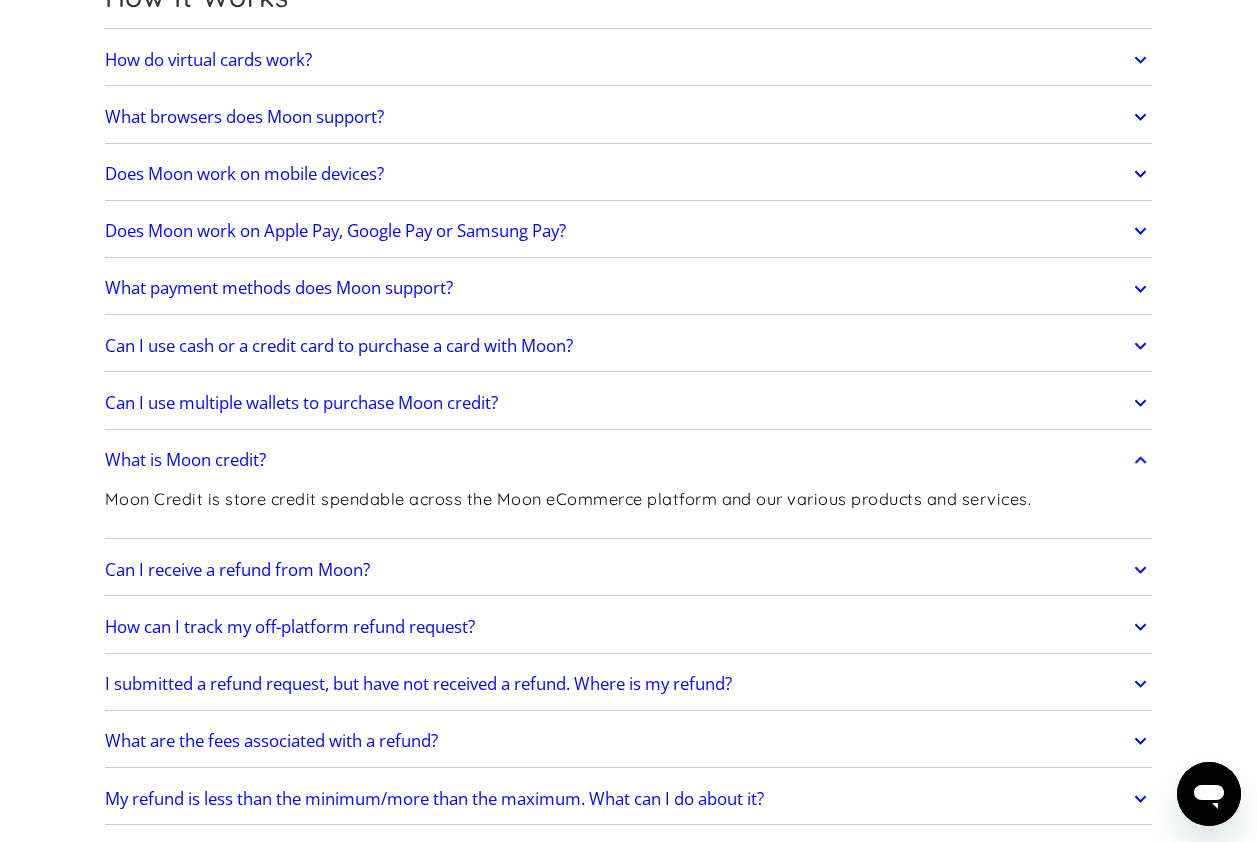 click on "What is Moon credit?" at bounding box center (629, 460) 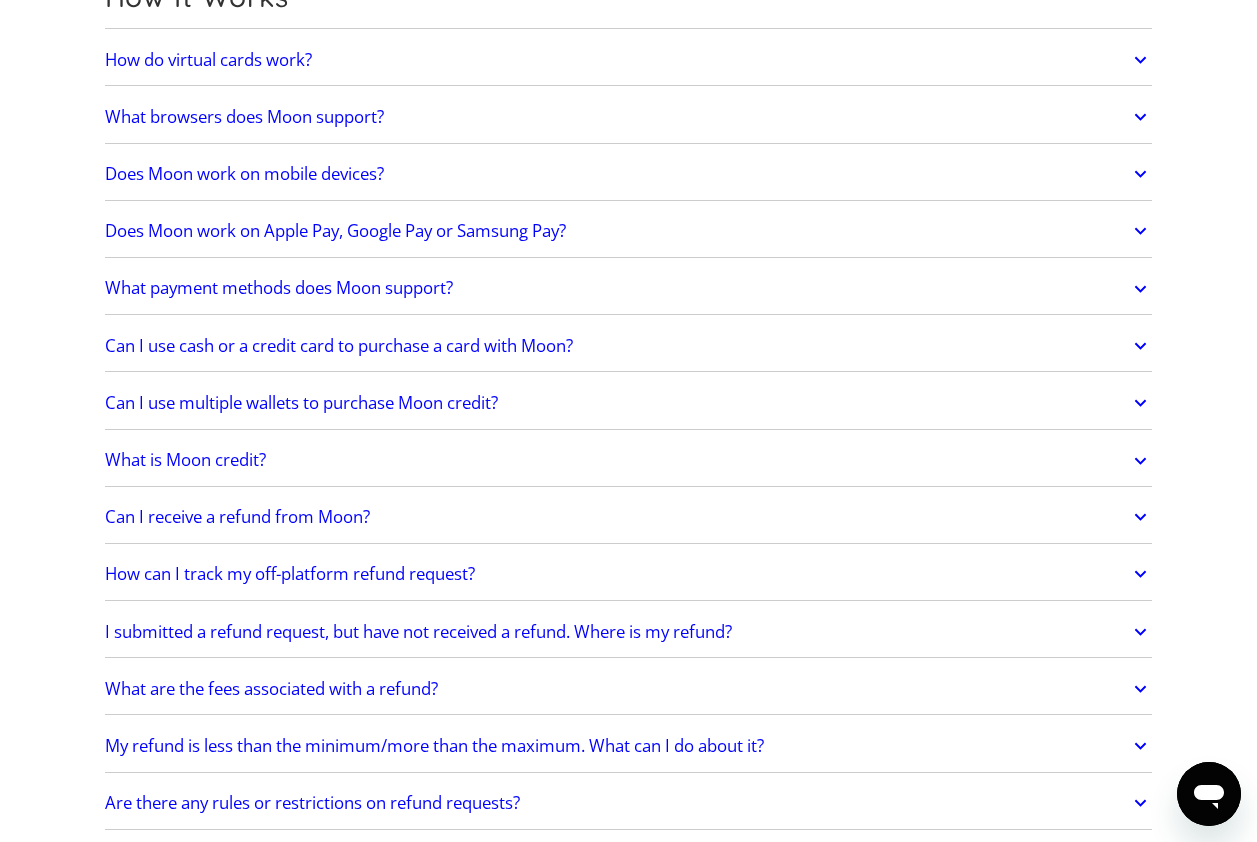 click on "Can I receive a refund from Moon?" at bounding box center (629, 517) 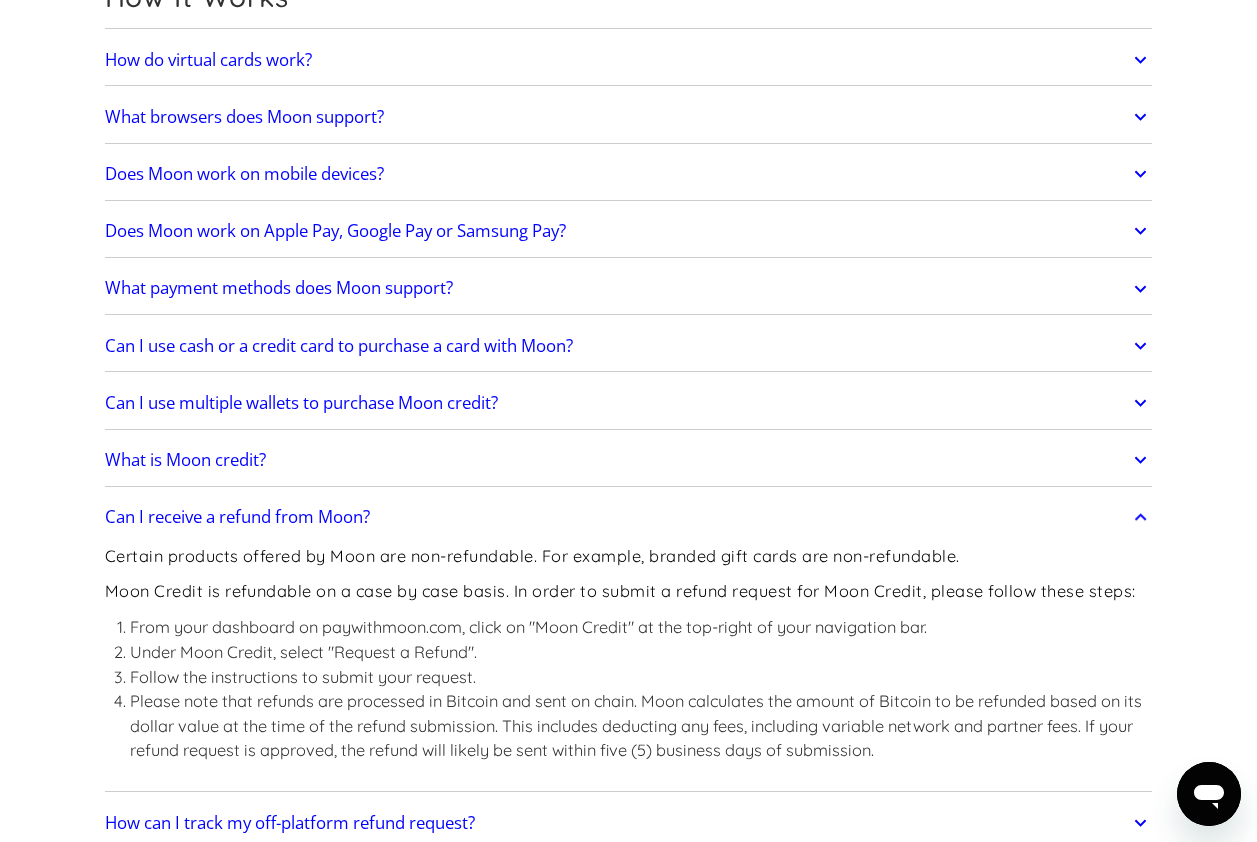 click on "Can I receive a refund from Moon?" at bounding box center [629, 517] 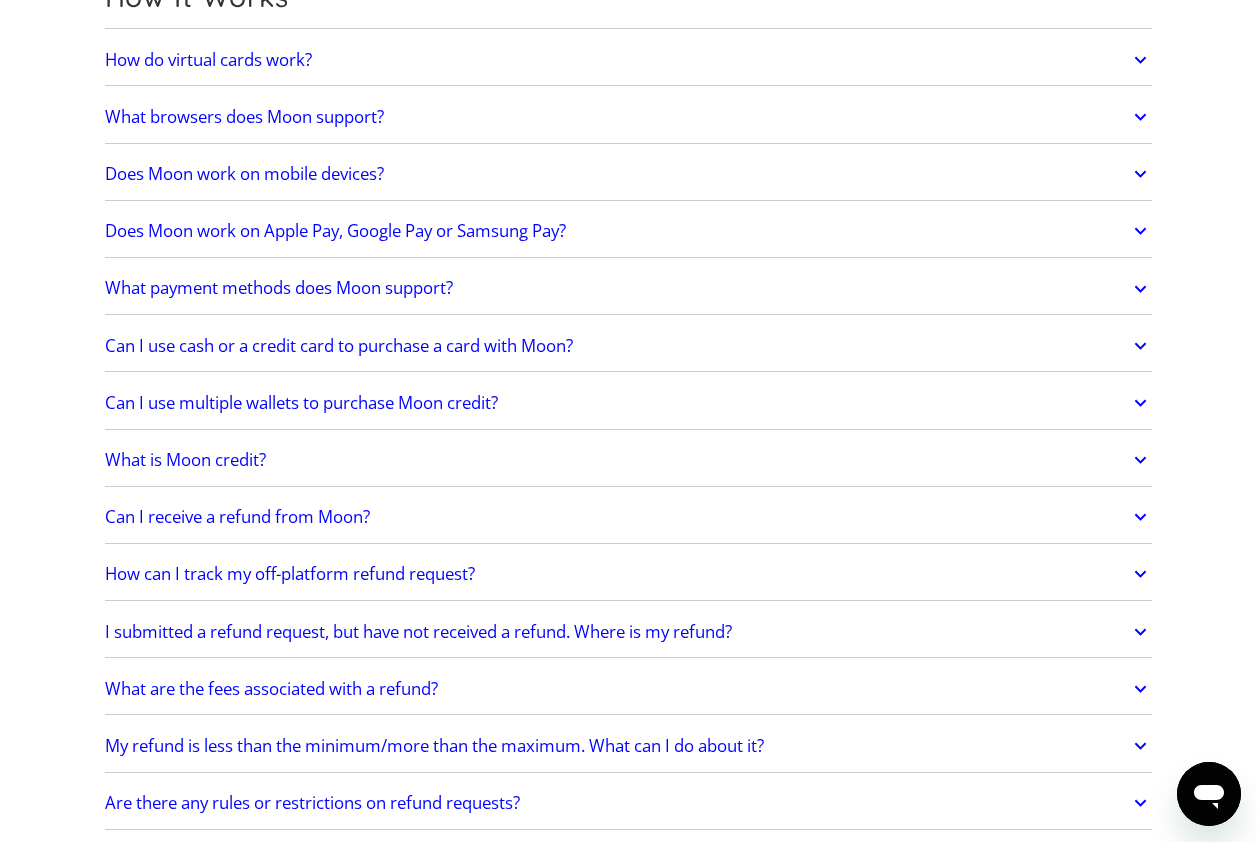 click on "How can I track my off-platform refund request?" at bounding box center [629, 575] 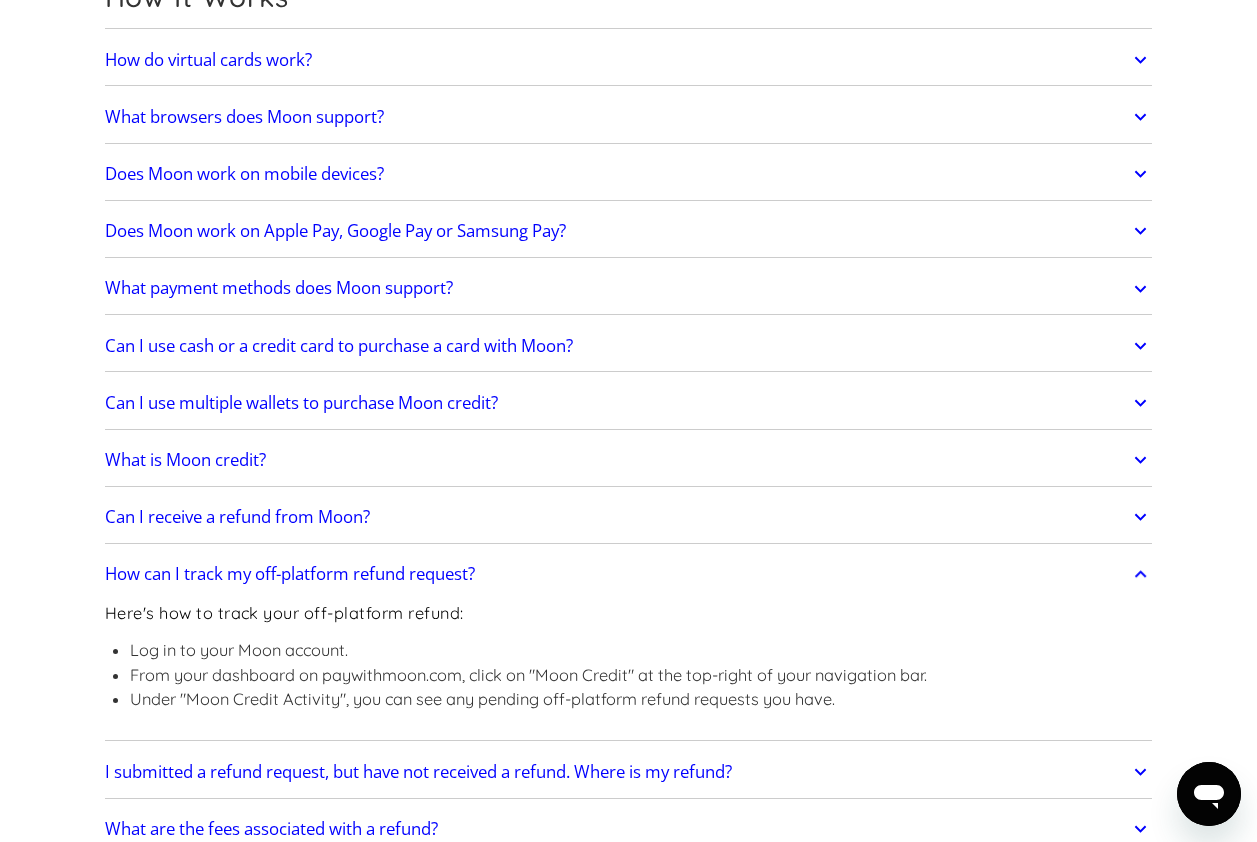 click on "How can I track my off-platform refund request?" at bounding box center [629, 575] 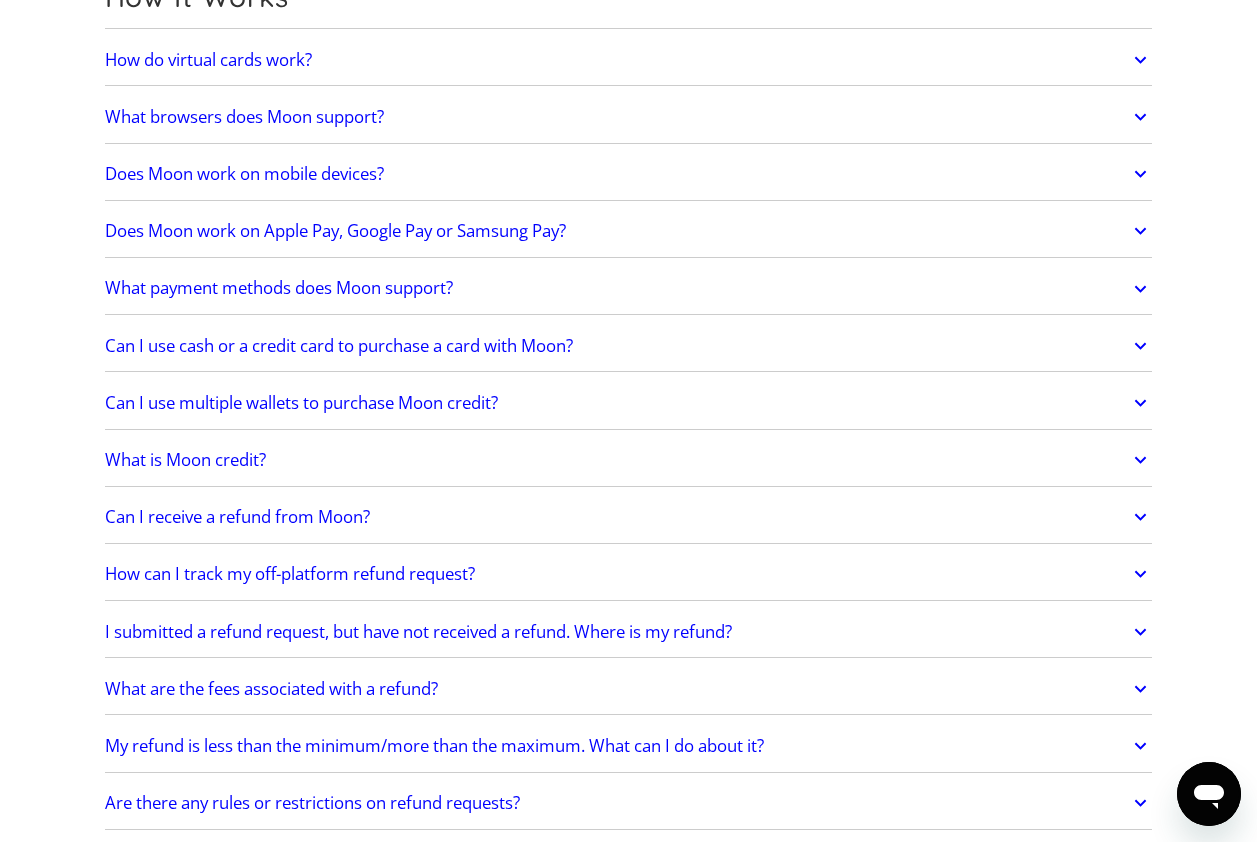 click on "I submitted a refund request, but have not received a refund. Where is my refund?" at bounding box center (418, 632) 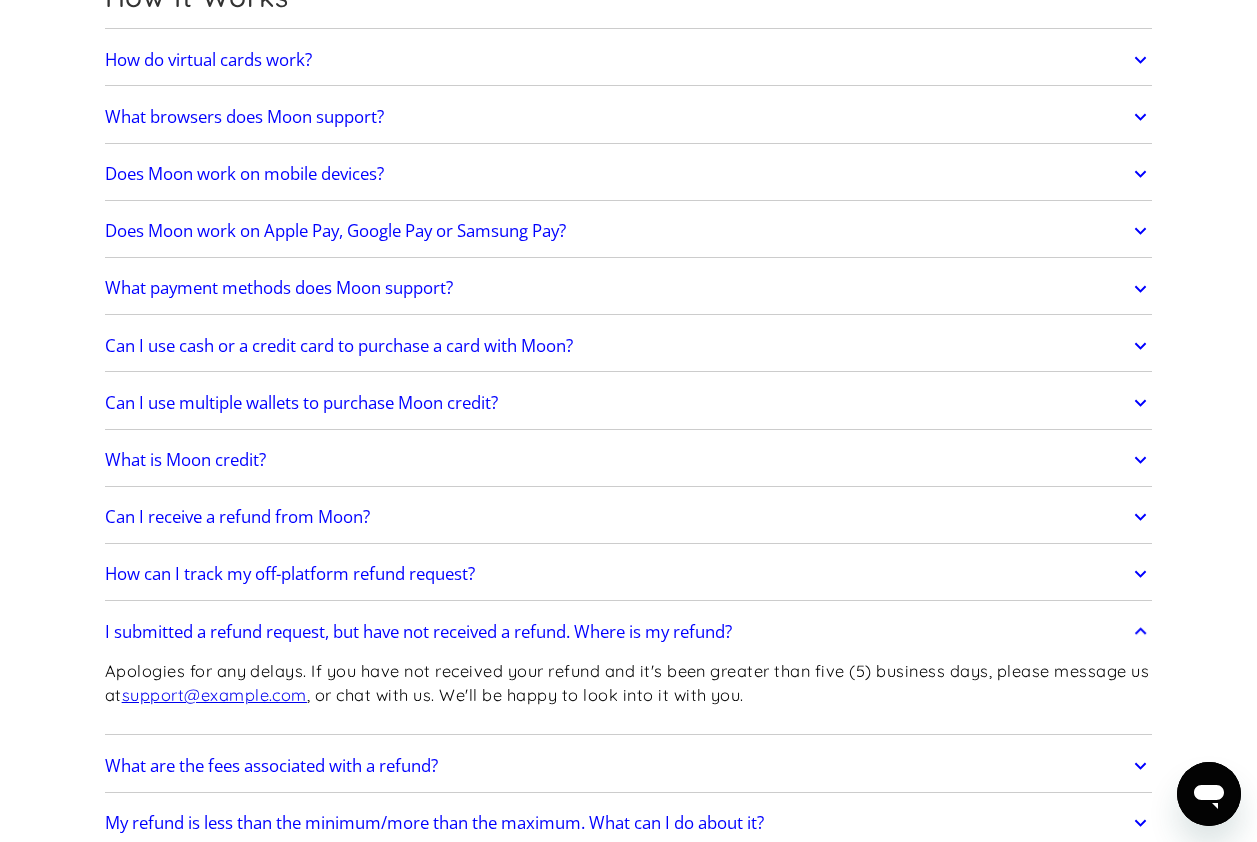 click on "I submitted a refund request, but have not received a refund. Where is my refund?" at bounding box center (418, 632) 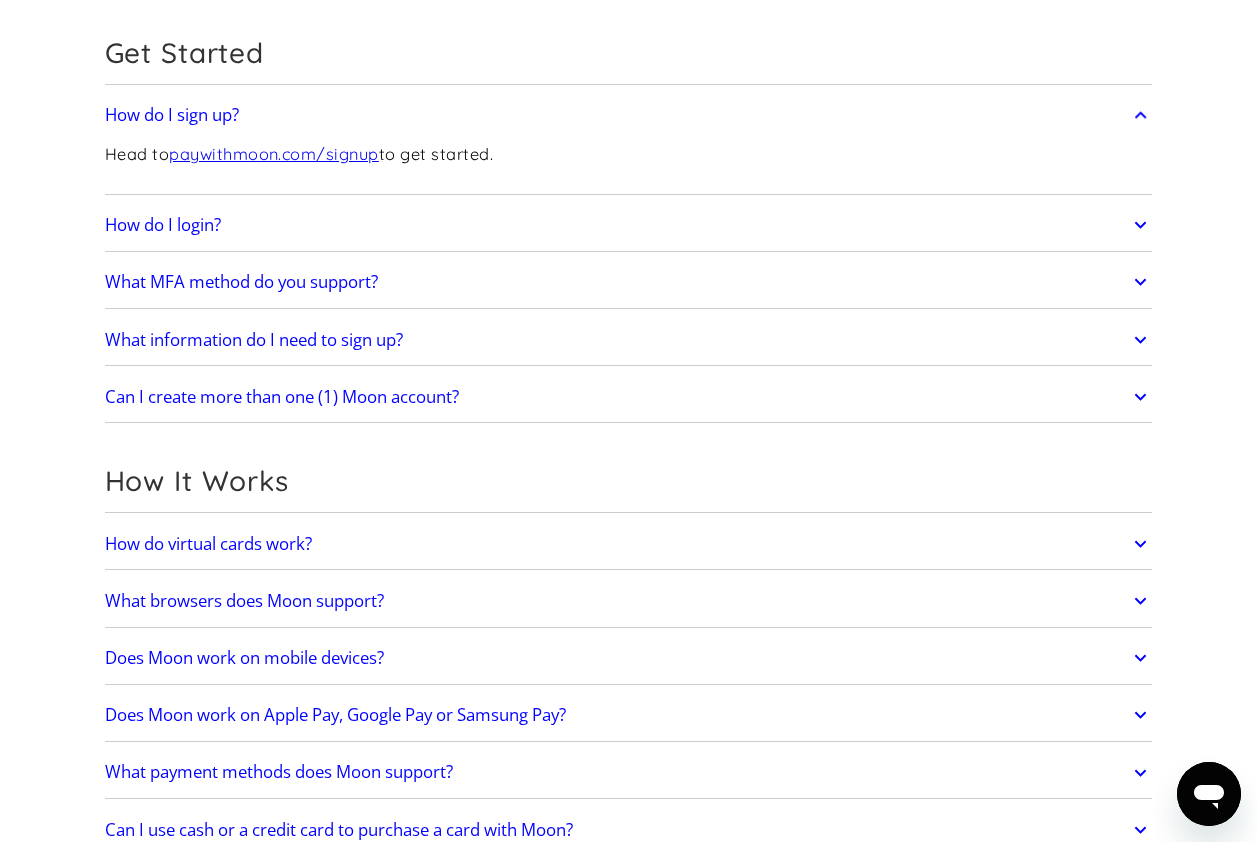 scroll, scrollTop: 0, scrollLeft: 0, axis: both 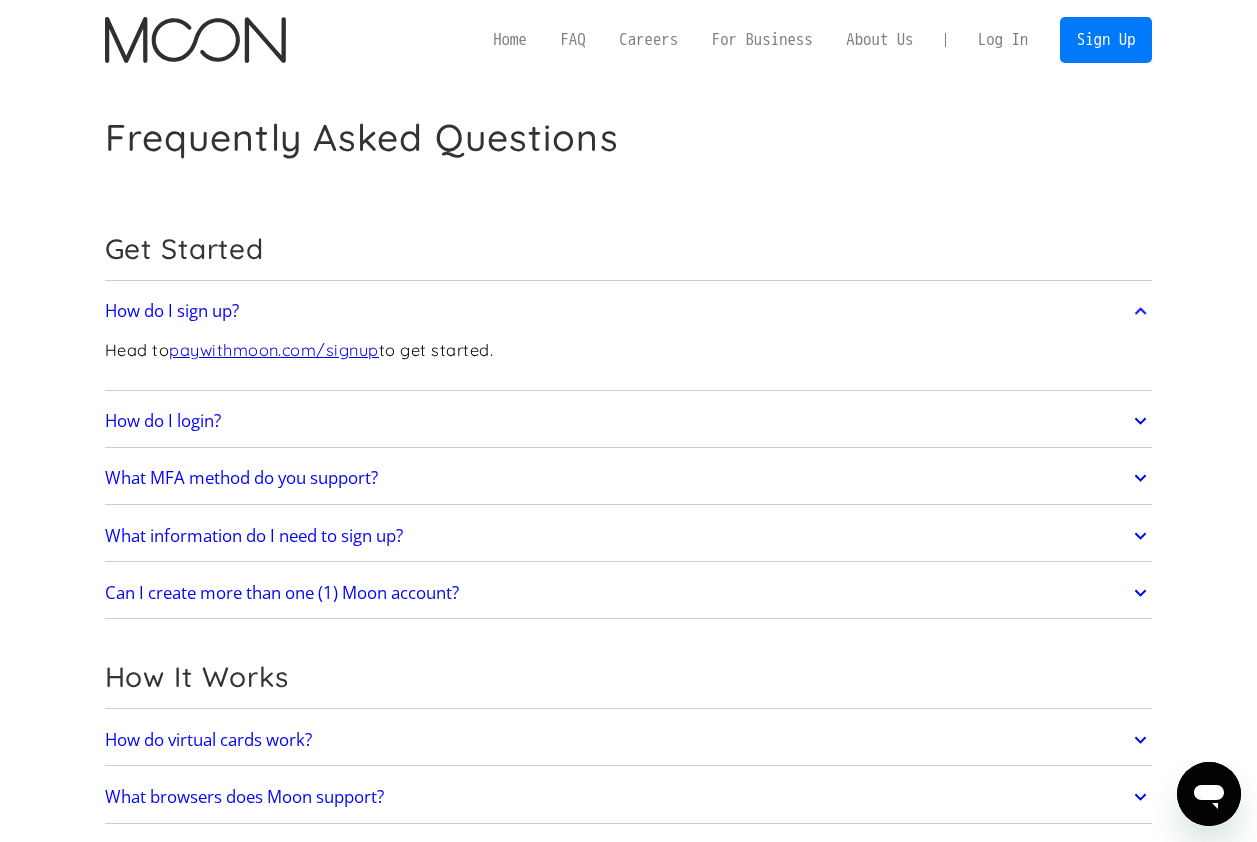 click at bounding box center [195, 40] 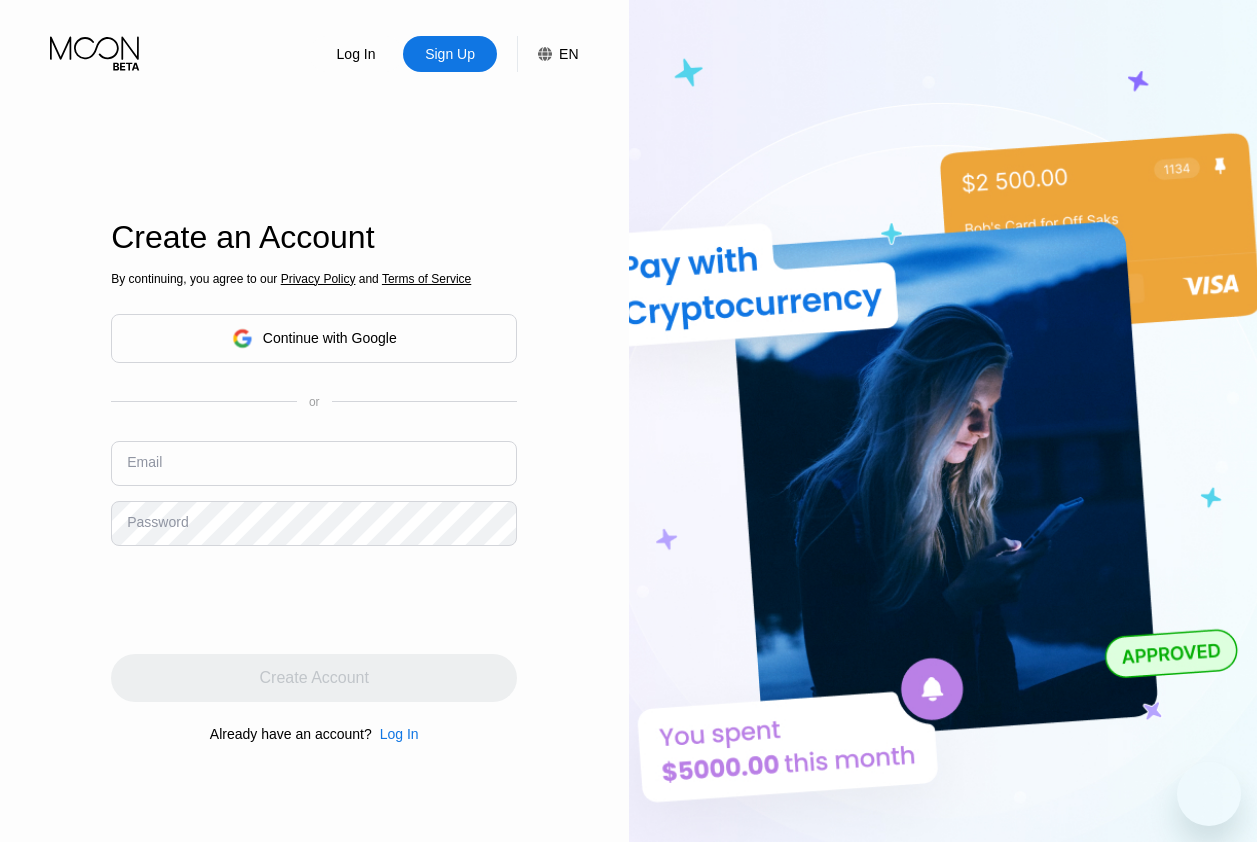 scroll, scrollTop: 0, scrollLeft: 0, axis: both 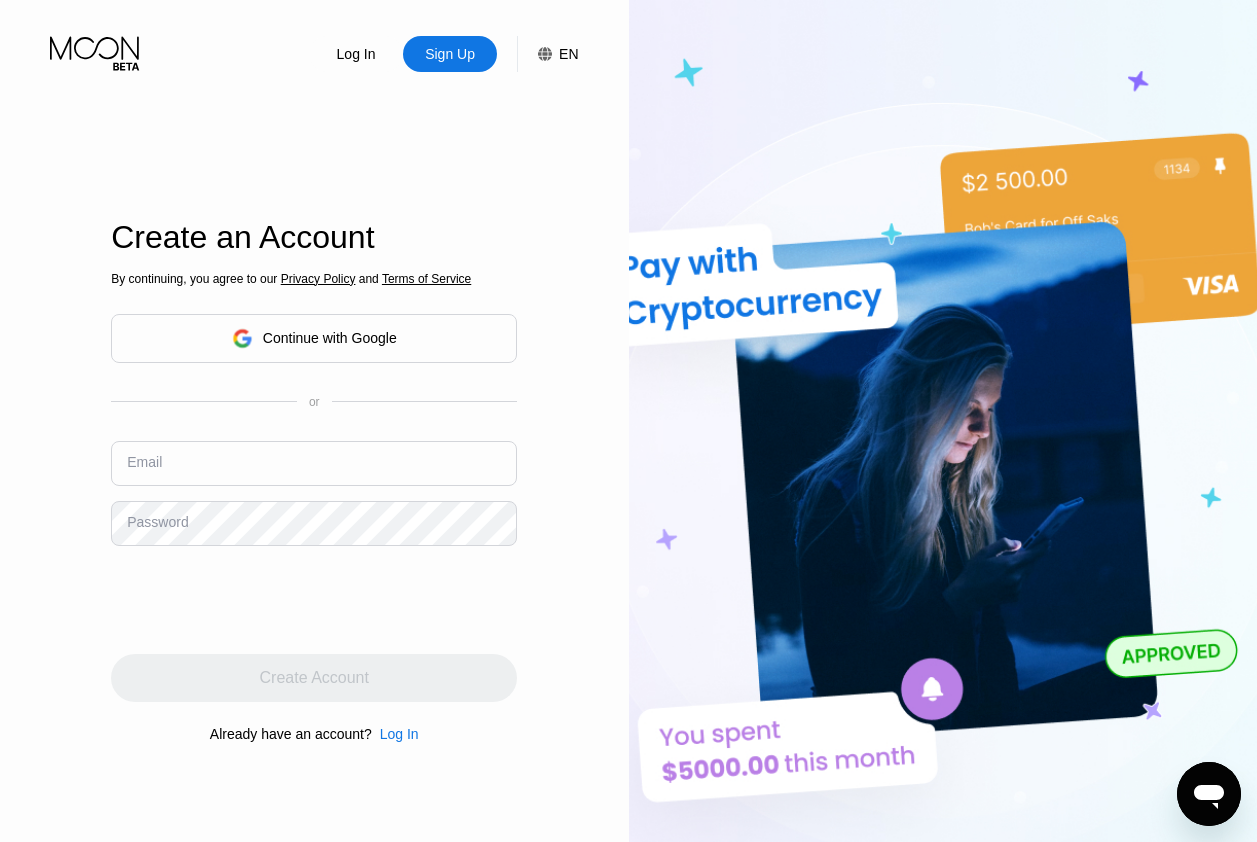 click at bounding box center (314, 463) 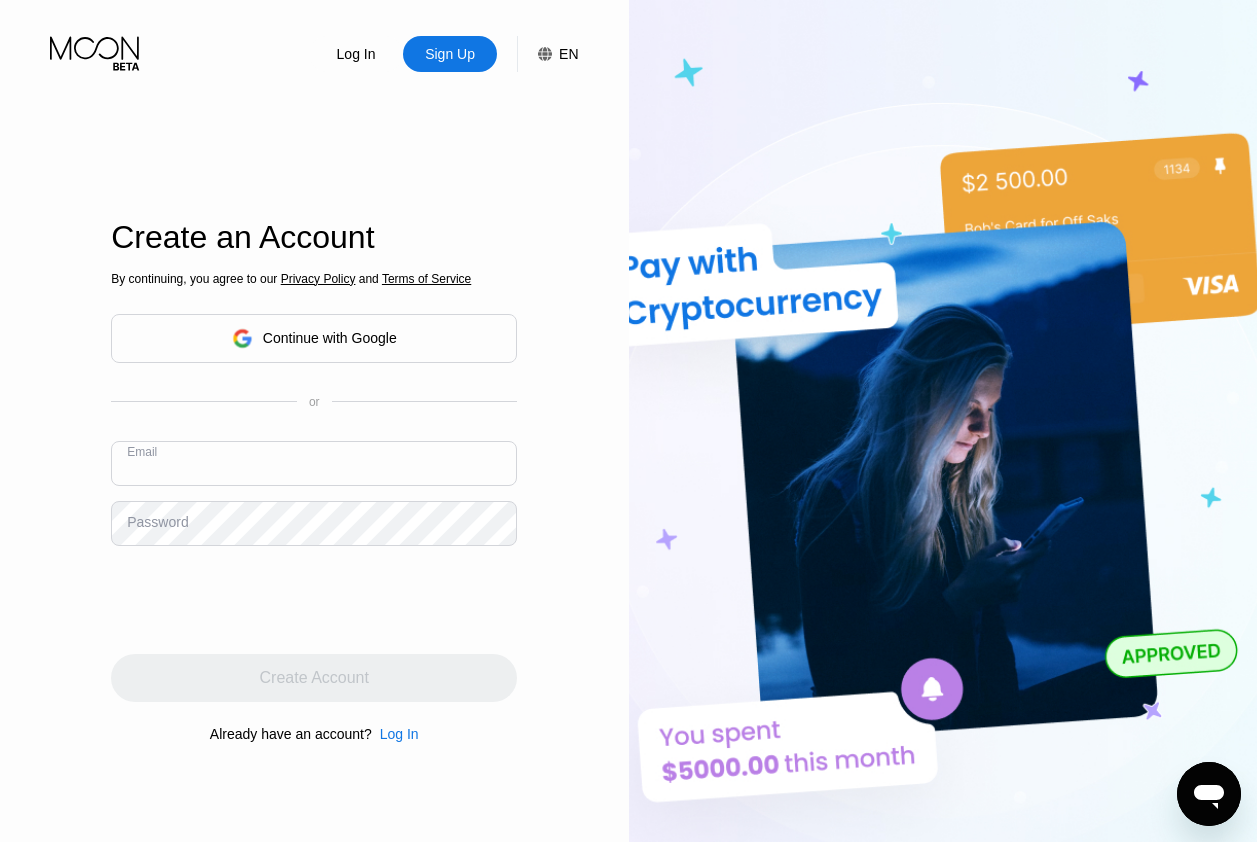 paste on "[EMAIL]" 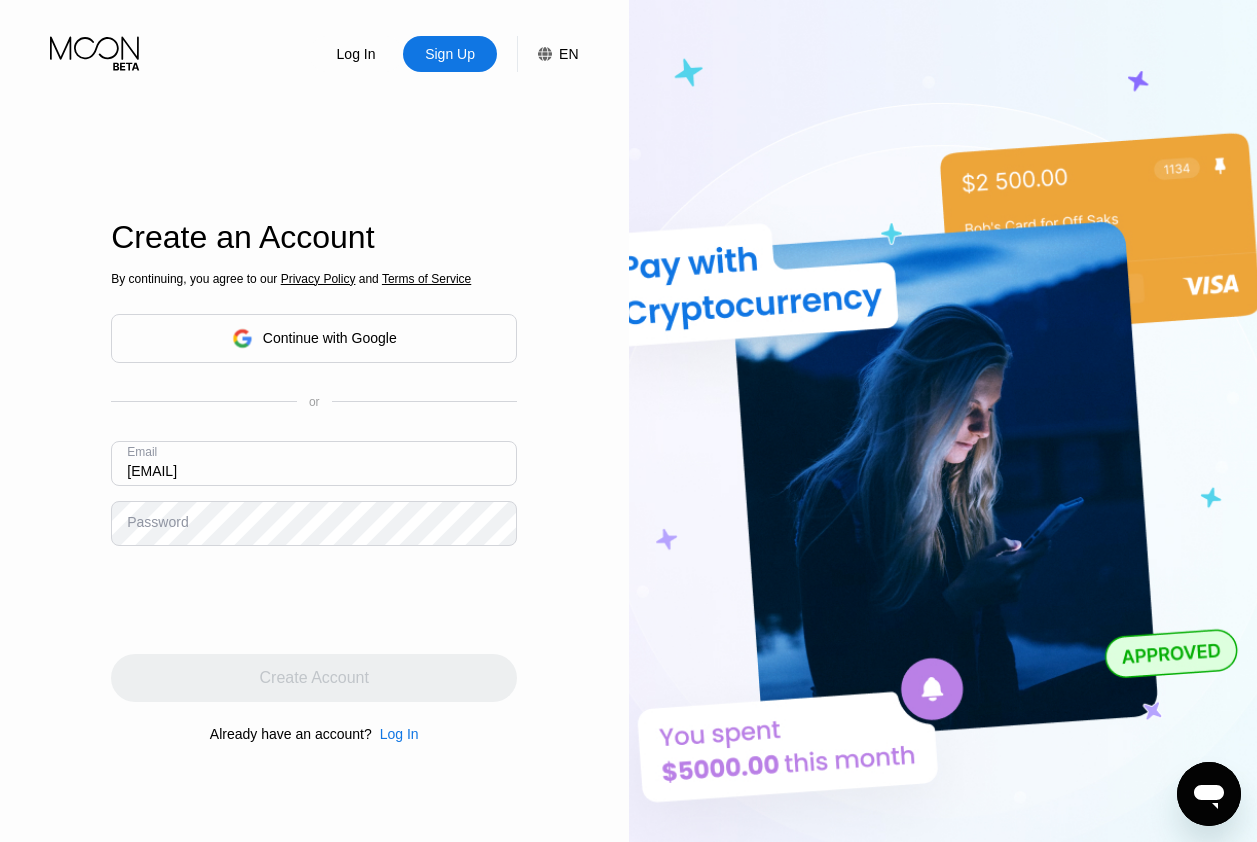 type on "[EMAIL]" 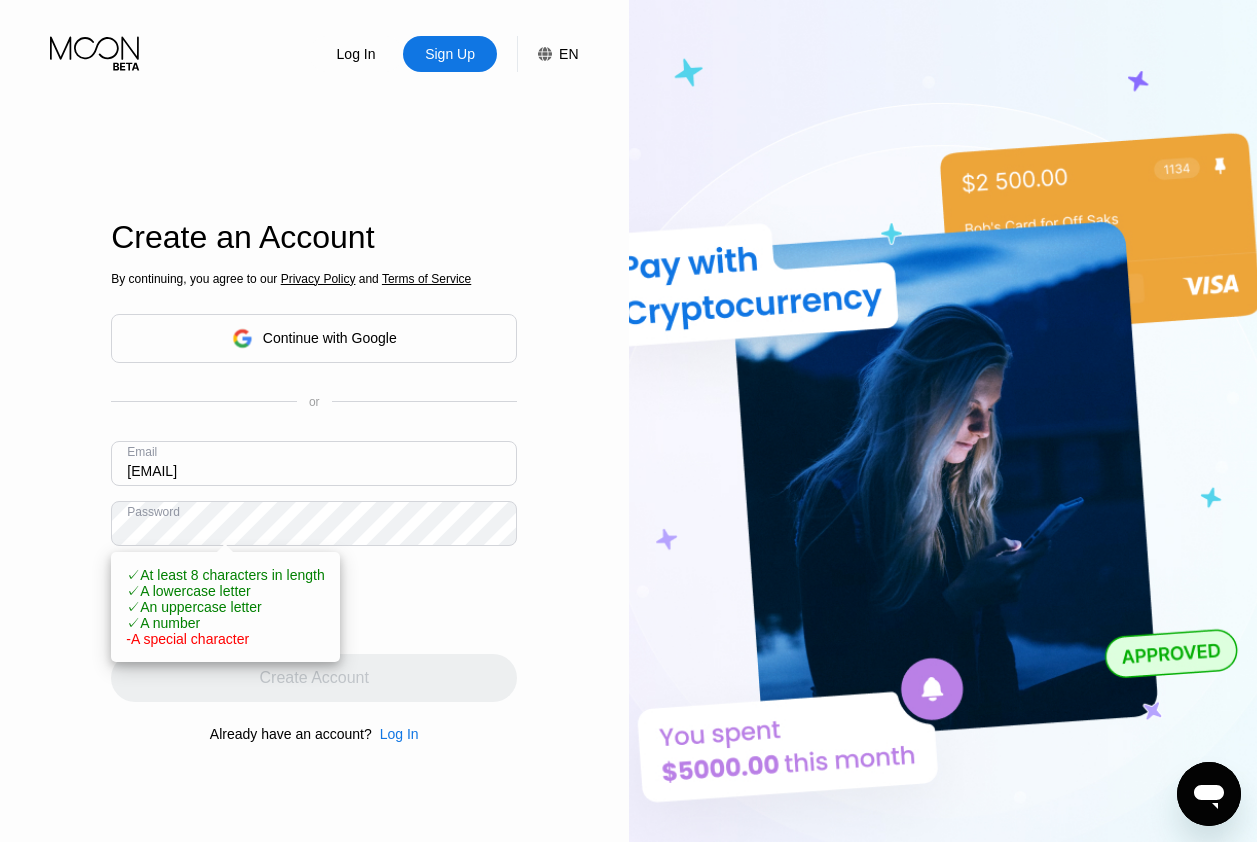 click at bounding box center (314, 600) 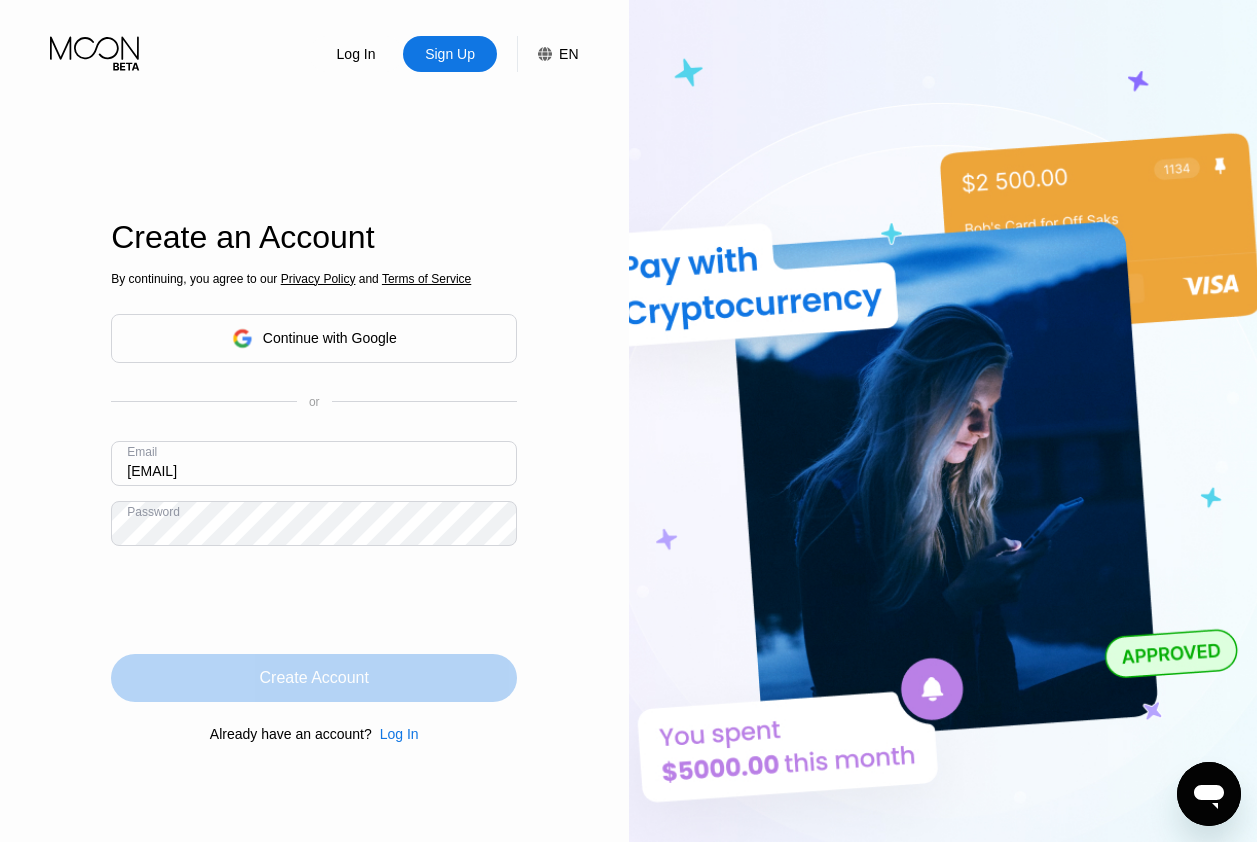 click on "Create Account" at bounding box center (314, 678) 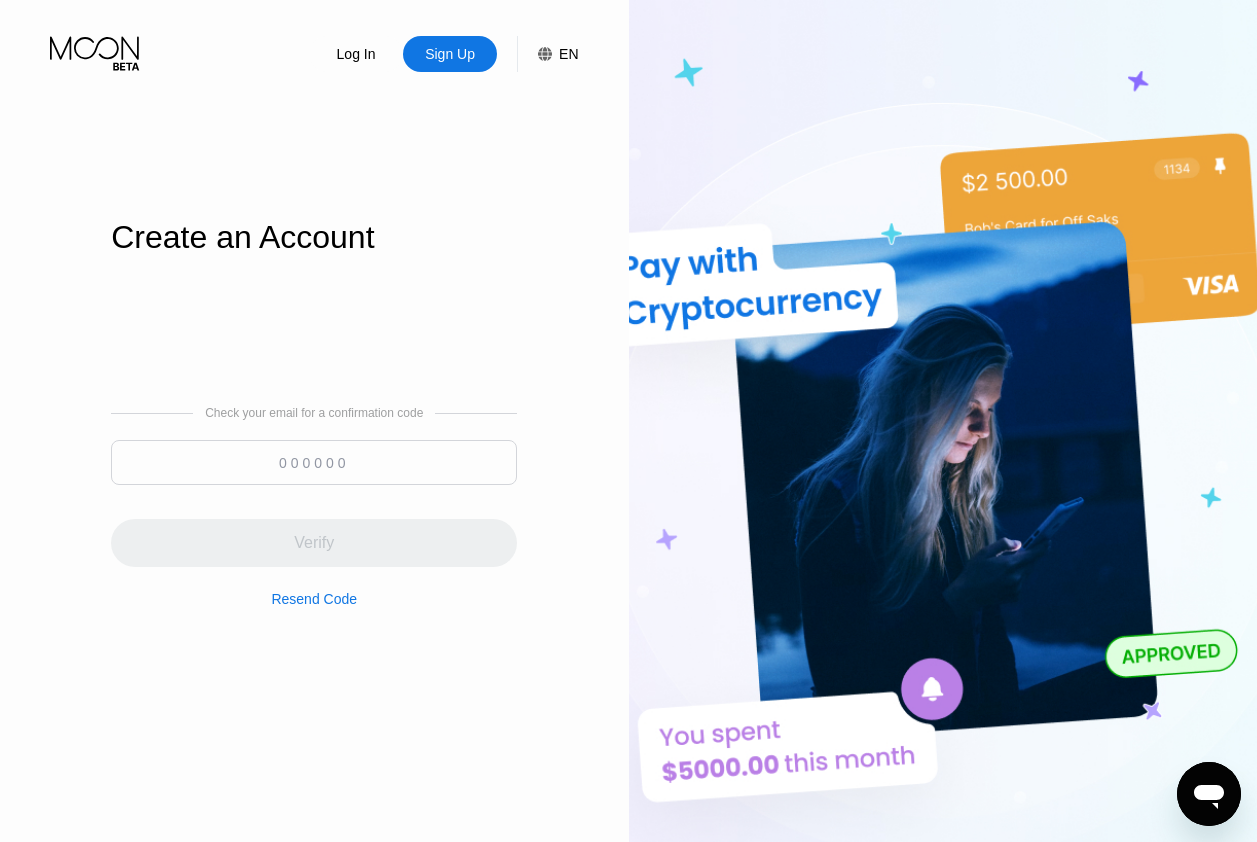 click at bounding box center [314, 462] 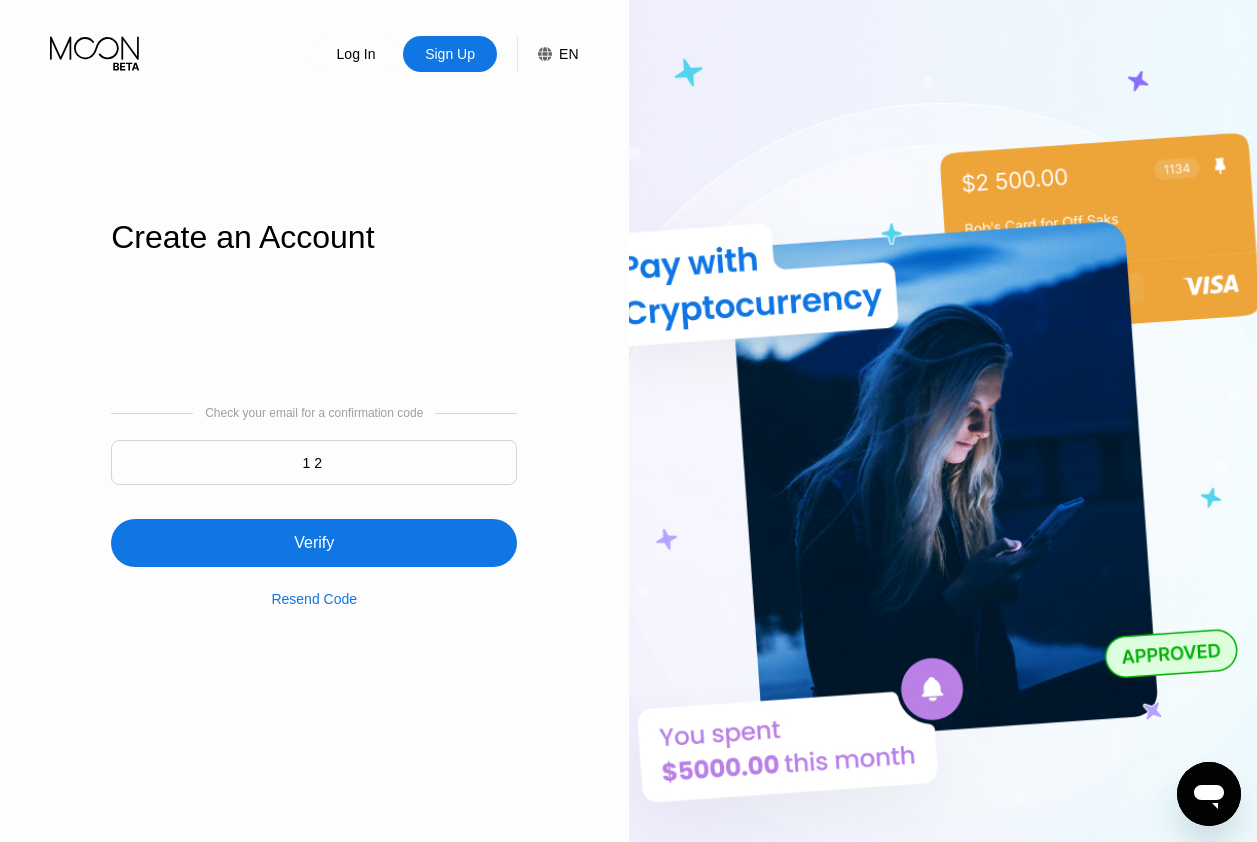 type on "1" 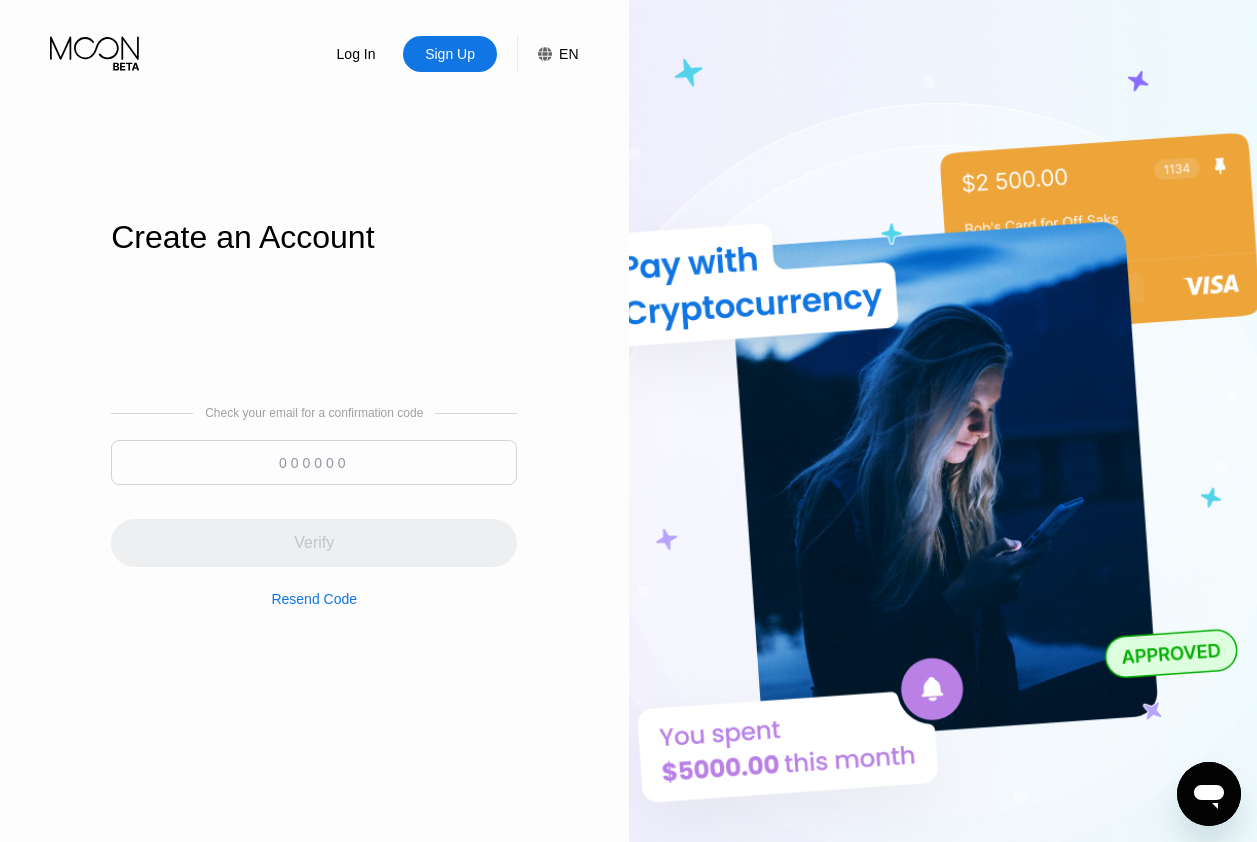 paste on "768869" 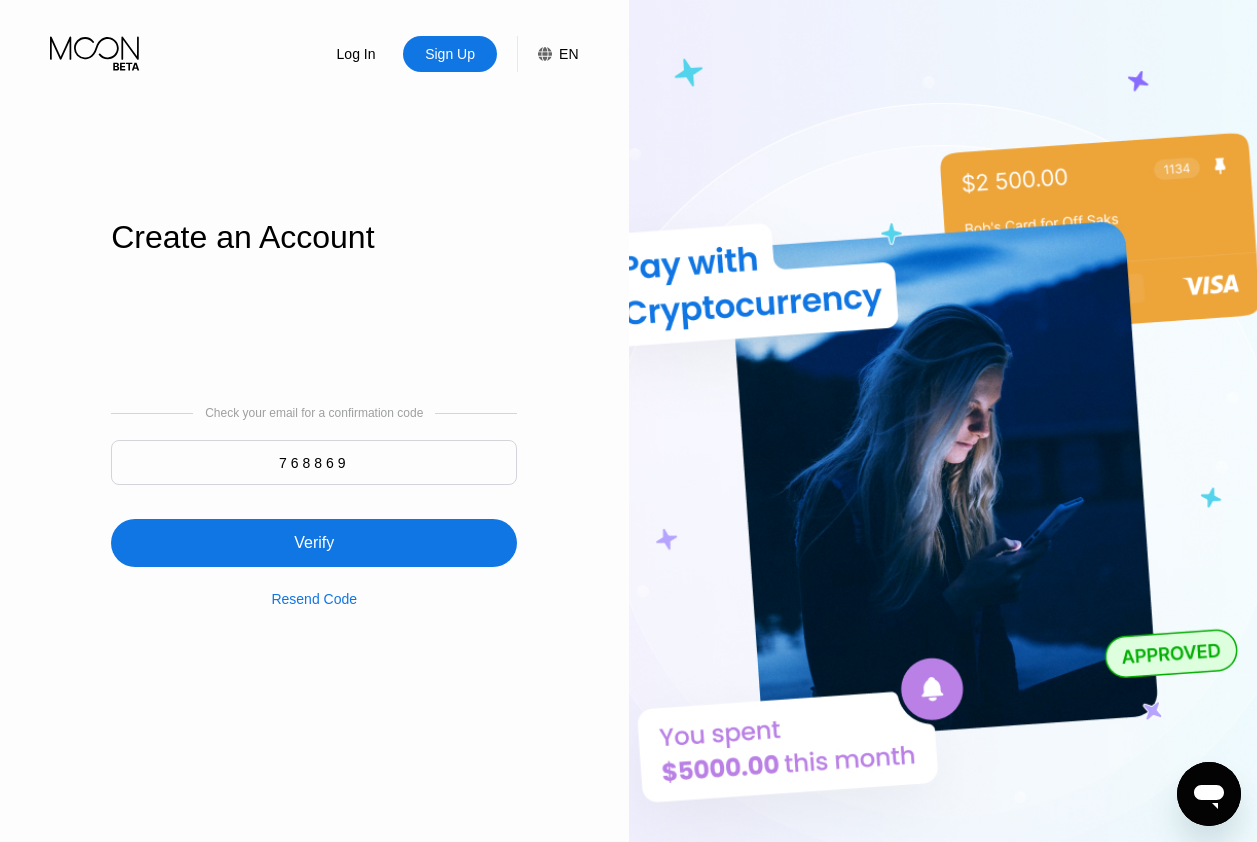 type on "768869" 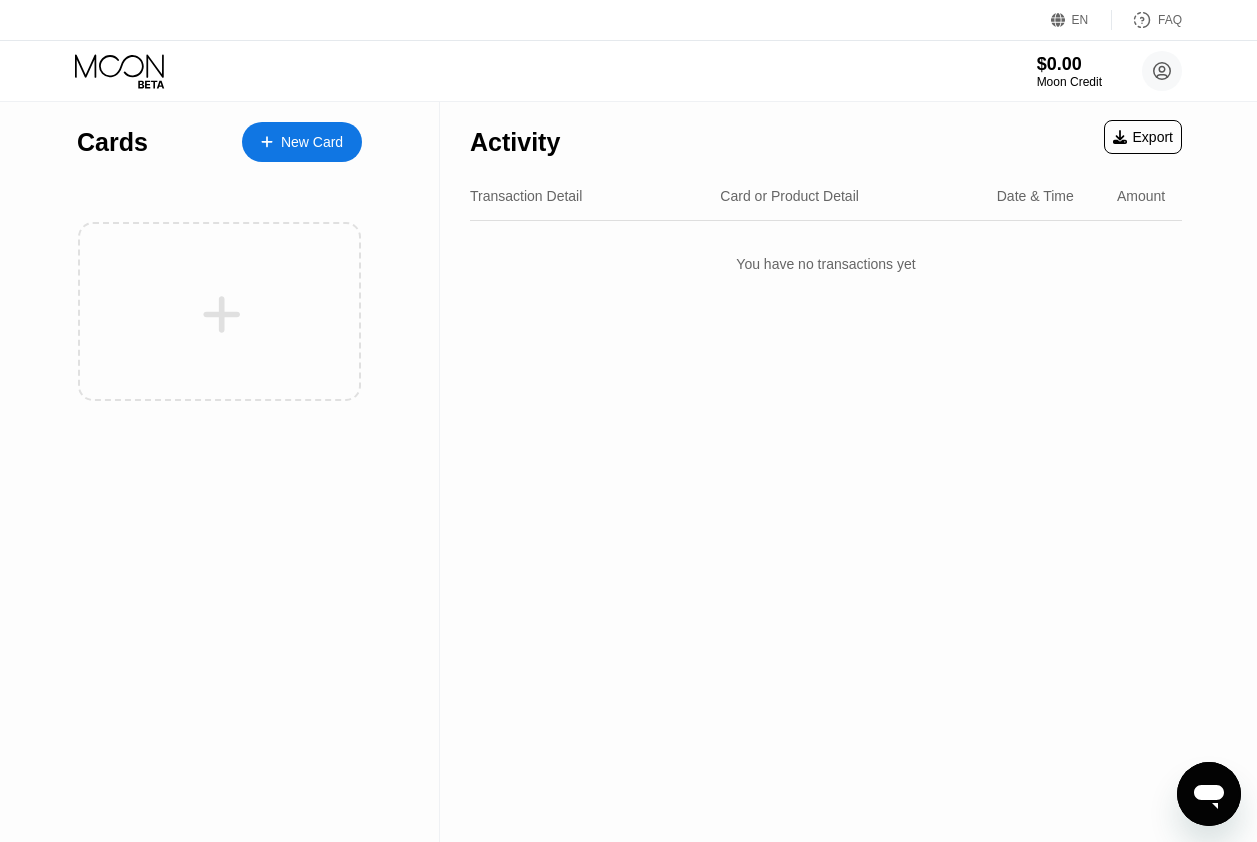 click on "Activity" at bounding box center [515, 137] 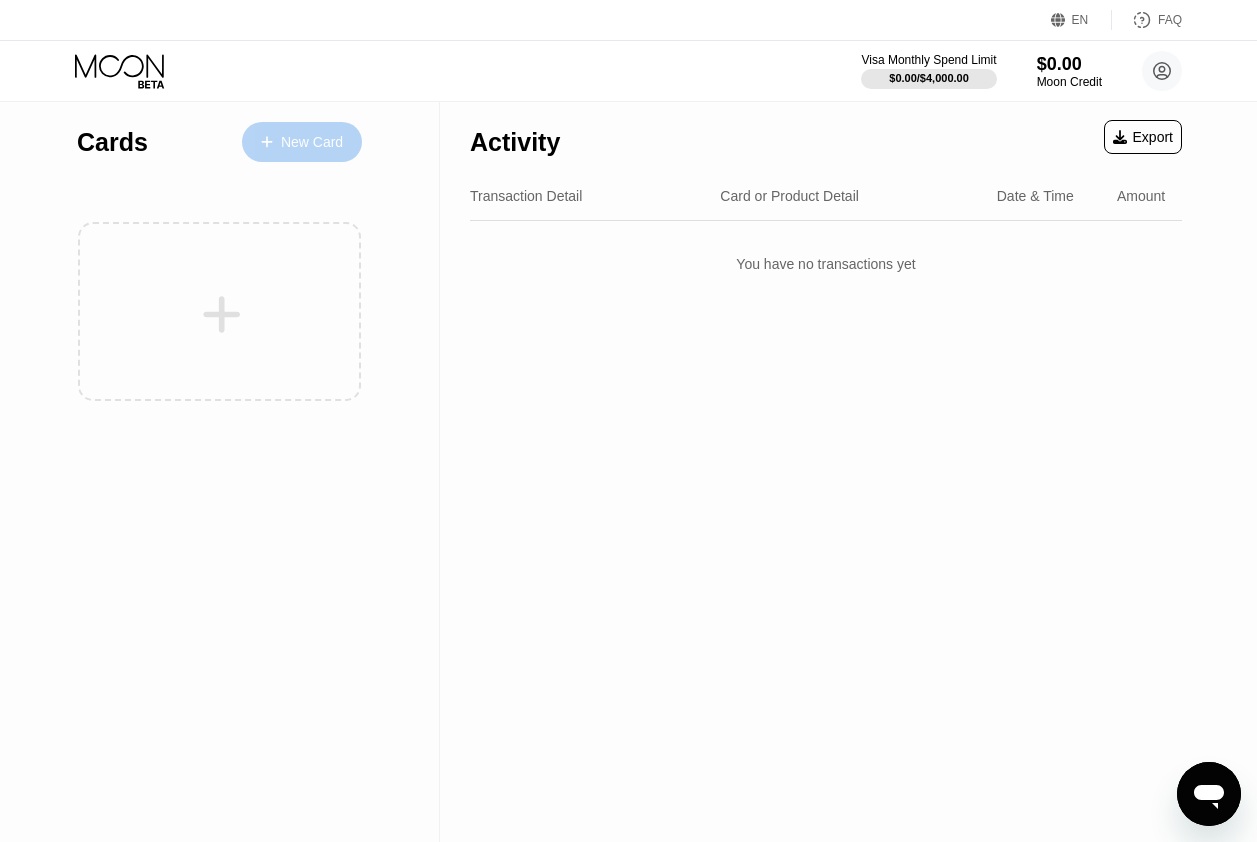 click on "New Card" at bounding box center (312, 142) 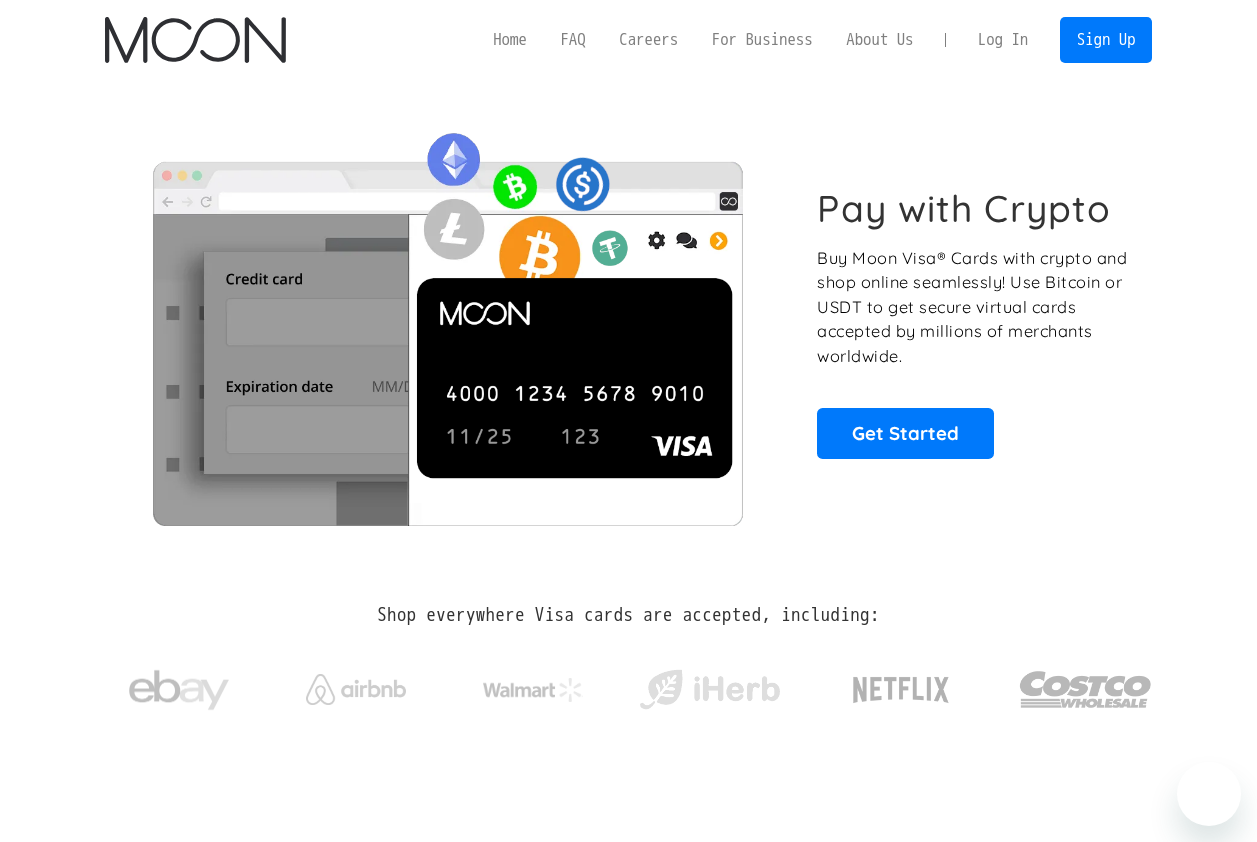 scroll, scrollTop: 0, scrollLeft: 0, axis: both 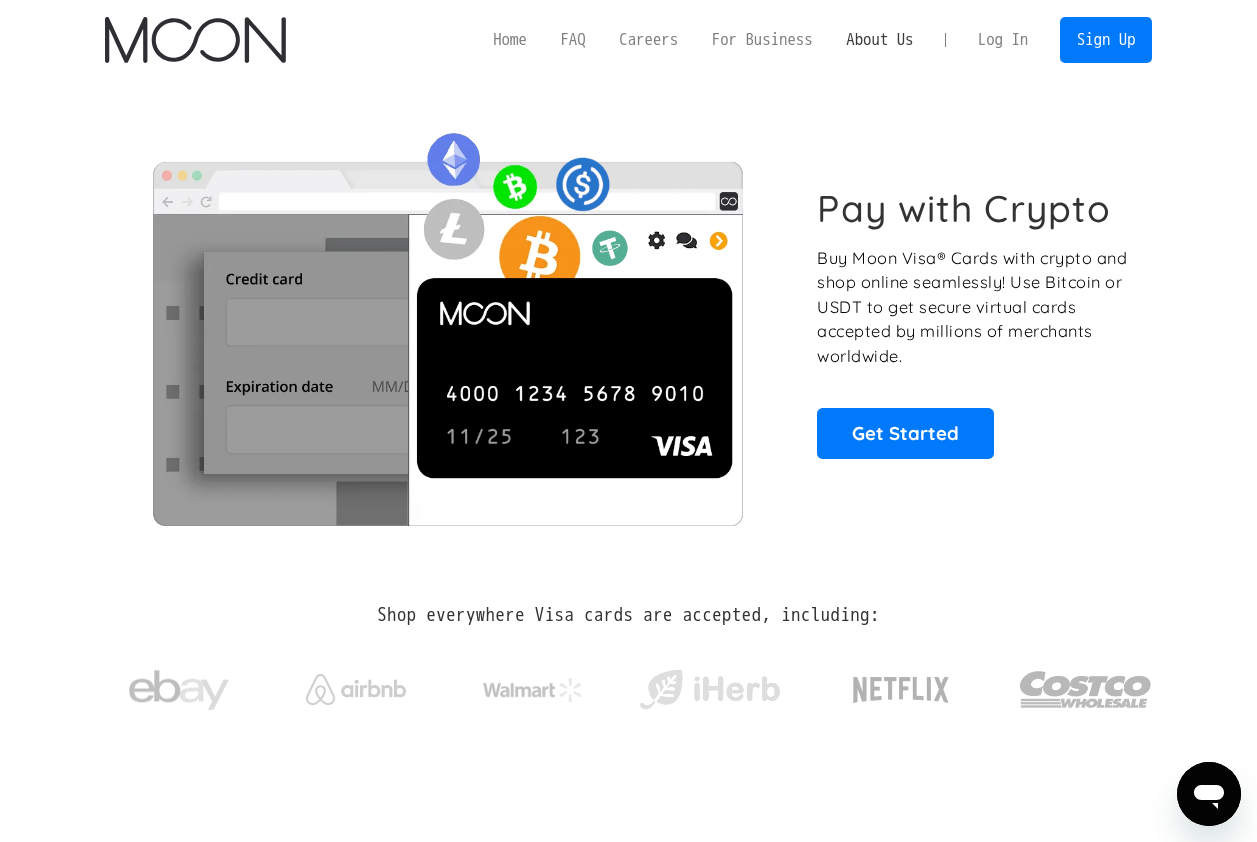 click on "About Us" at bounding box center [879, 39] 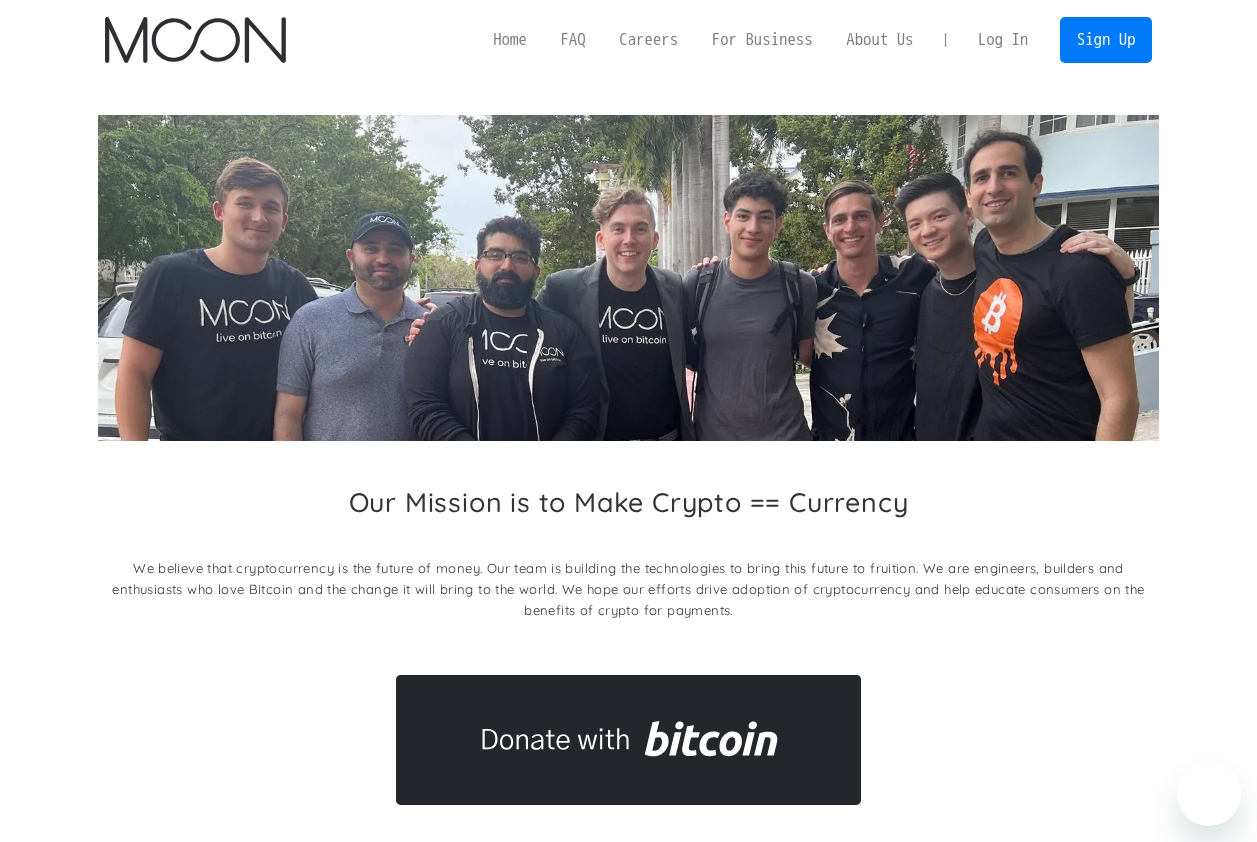 scroll, scrollTop: 0, scrollLeft: 0, axis: both 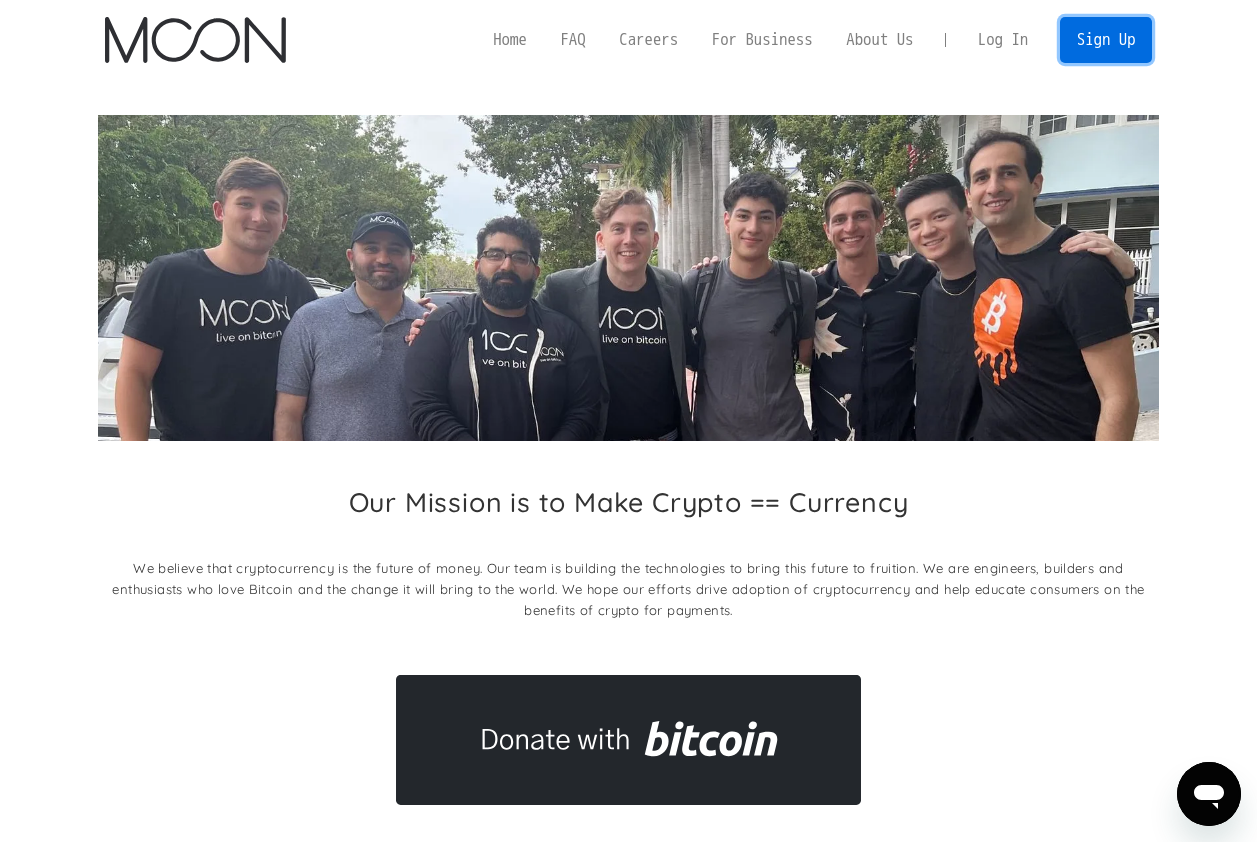 click on "Sign Up" at bounding box center (1106, 39) 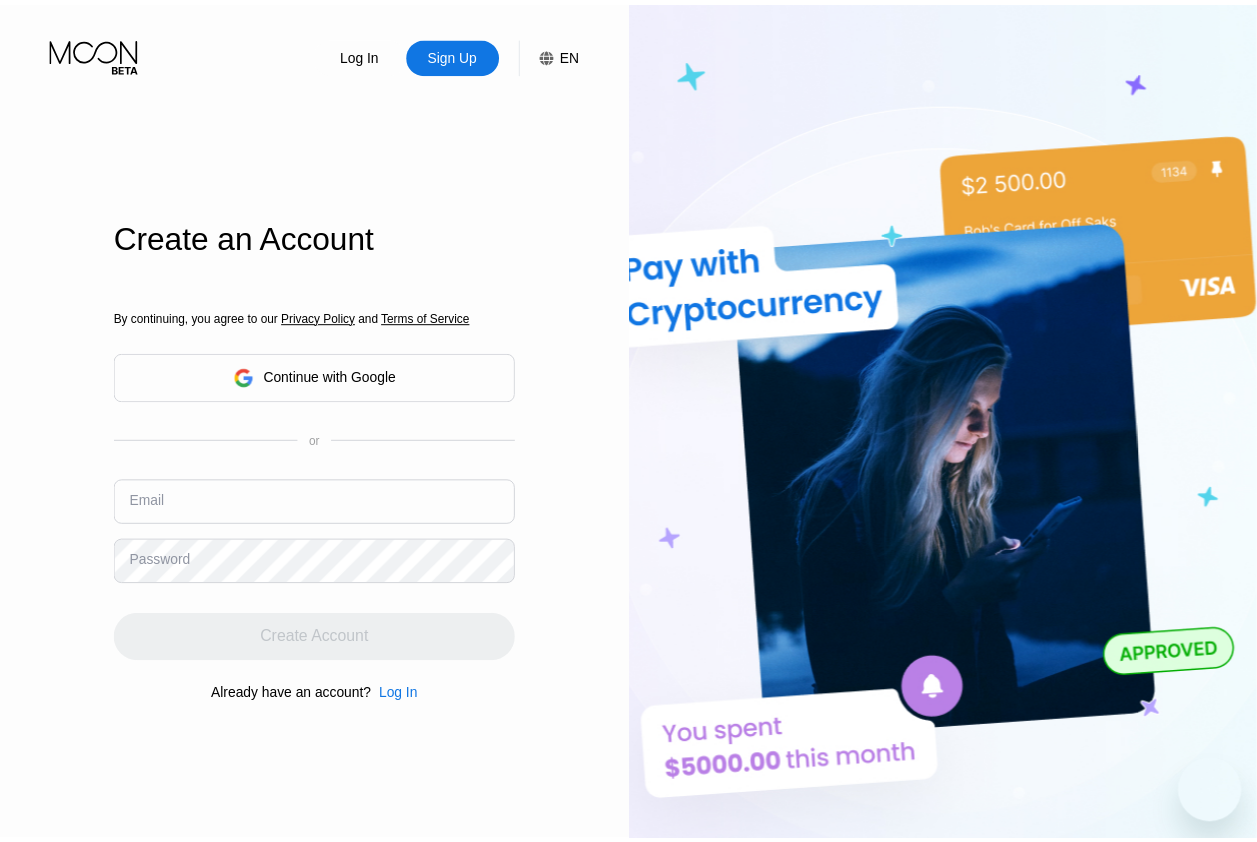 scroll, scrollTop: 0, scrollLeft: 0, axis: both 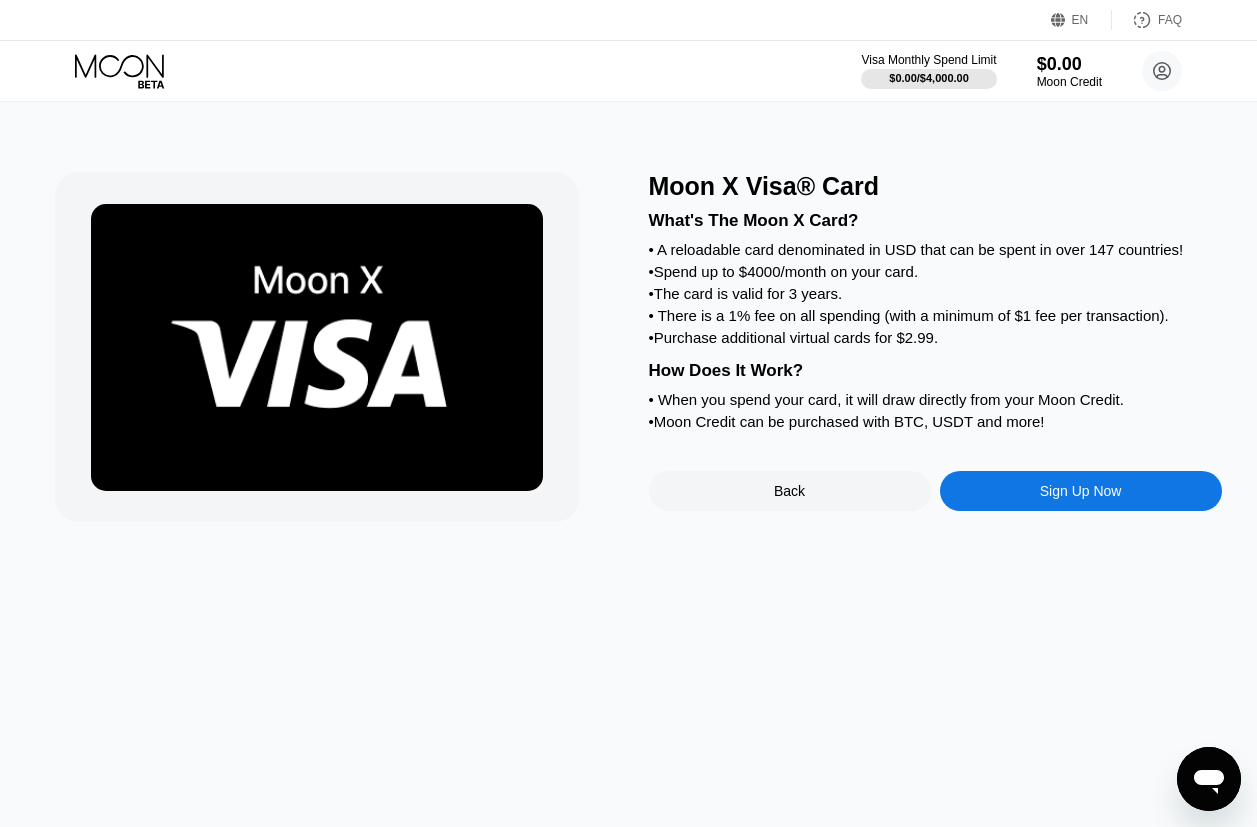 click on "Sign Up Now" at bounding box center [1081, 491] 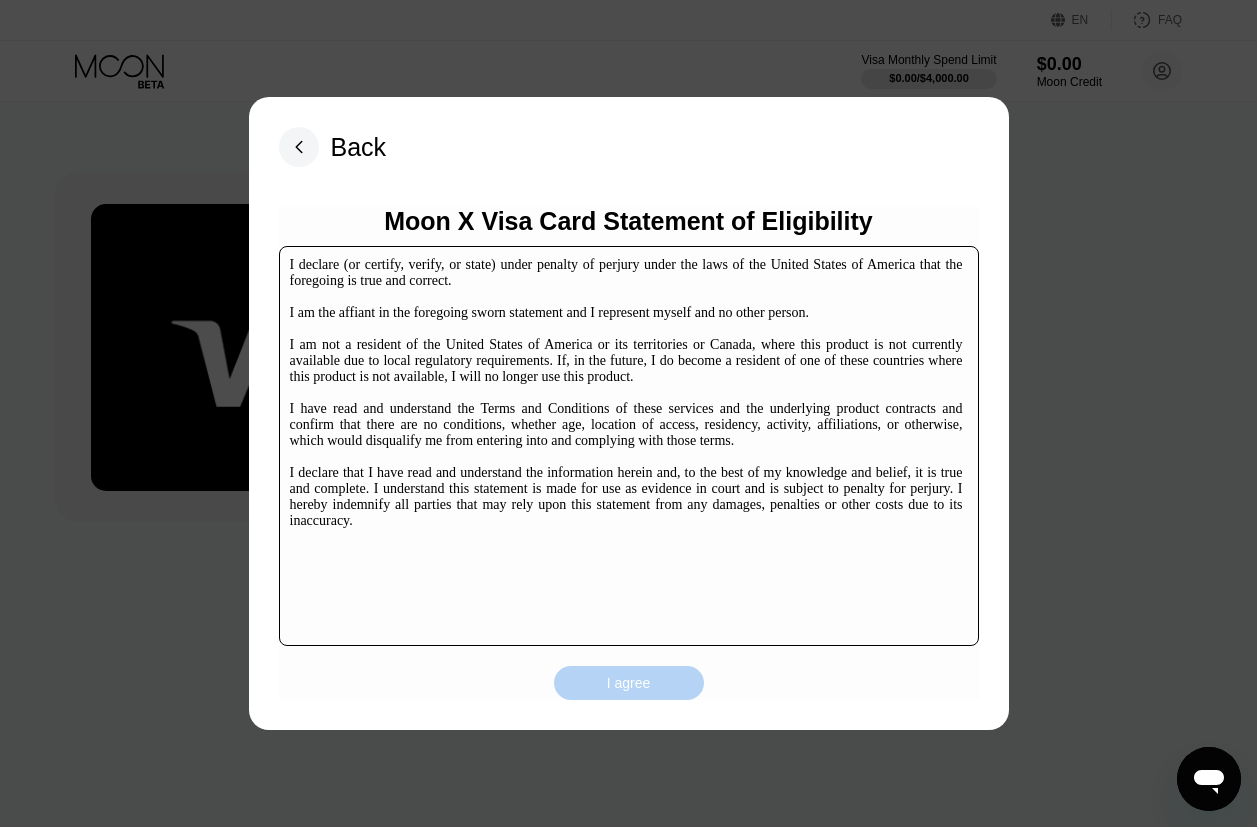 click on "I agree" at bounding box center (629, 683) 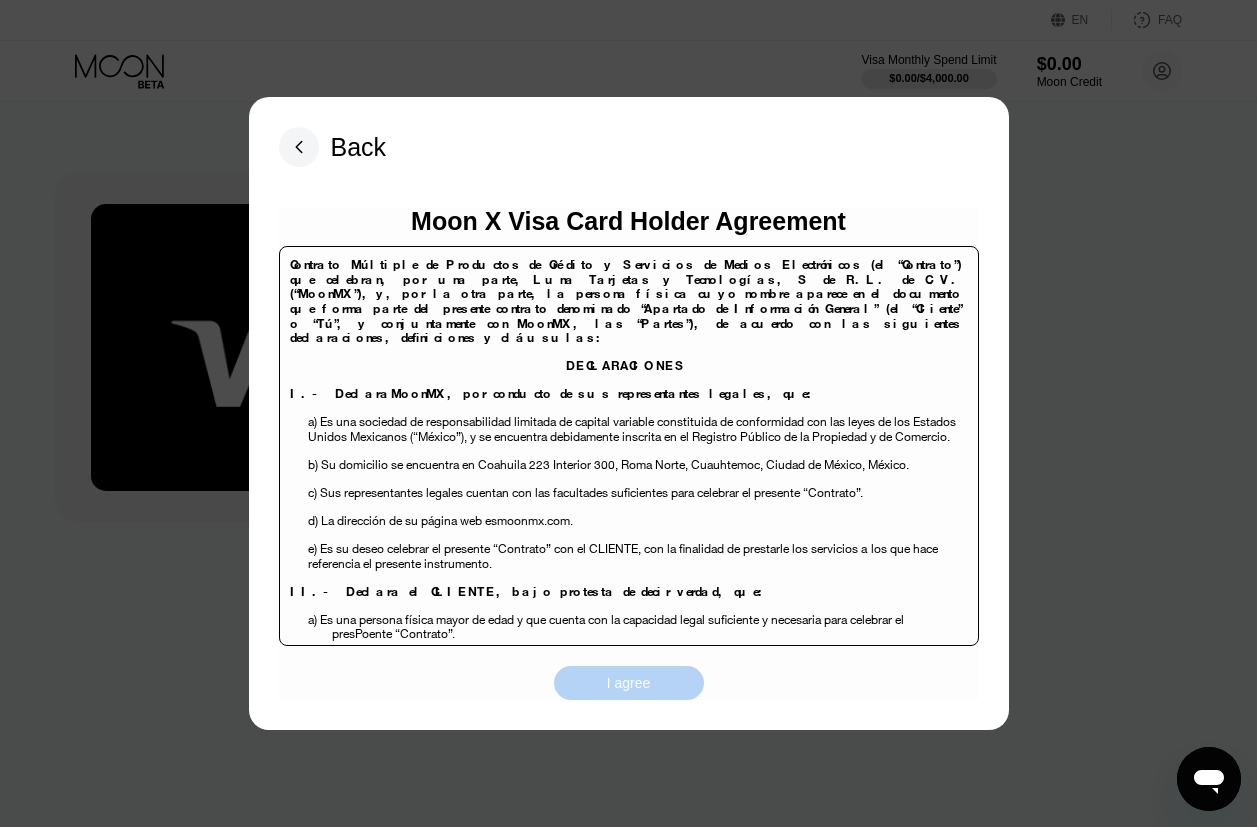click on "I agree" at bounding box center (629, 683) 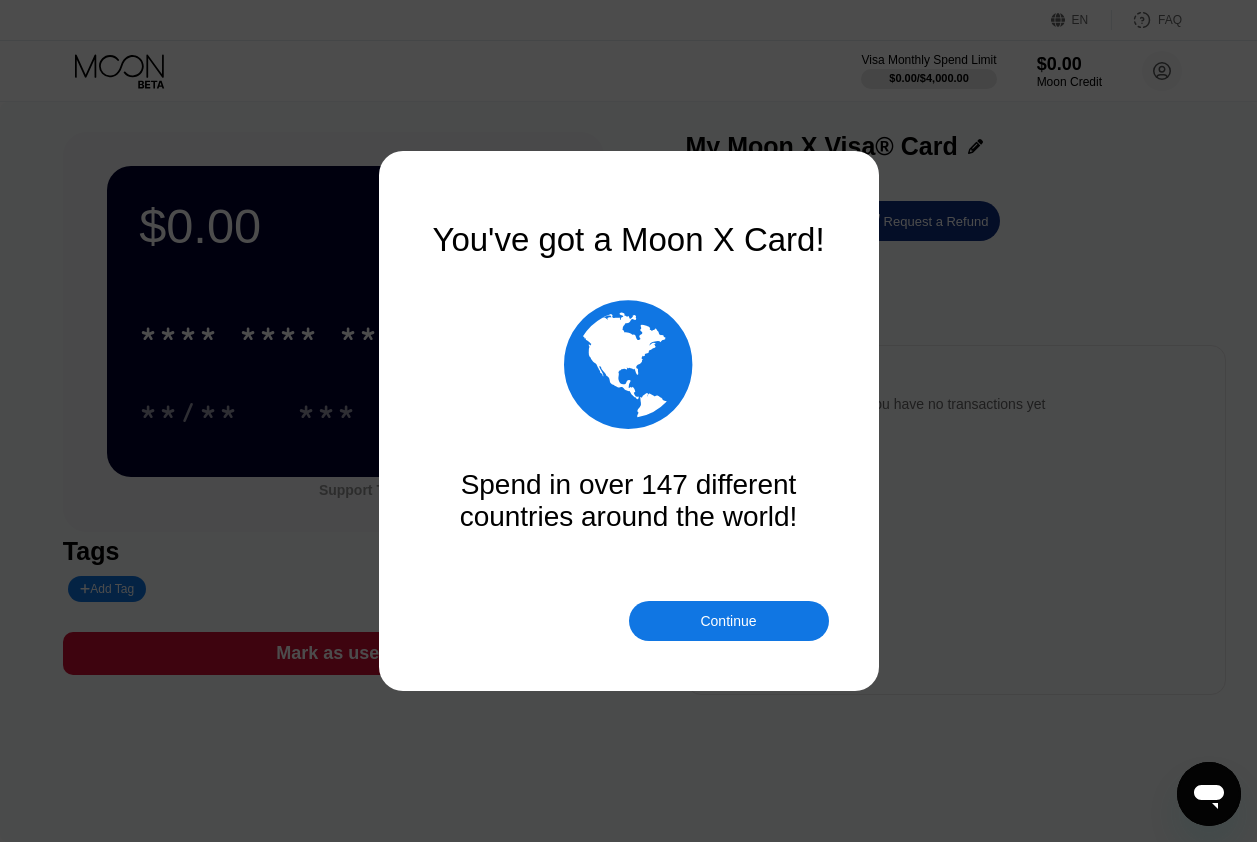 click on "Continue" at bounding box center (729, 621) 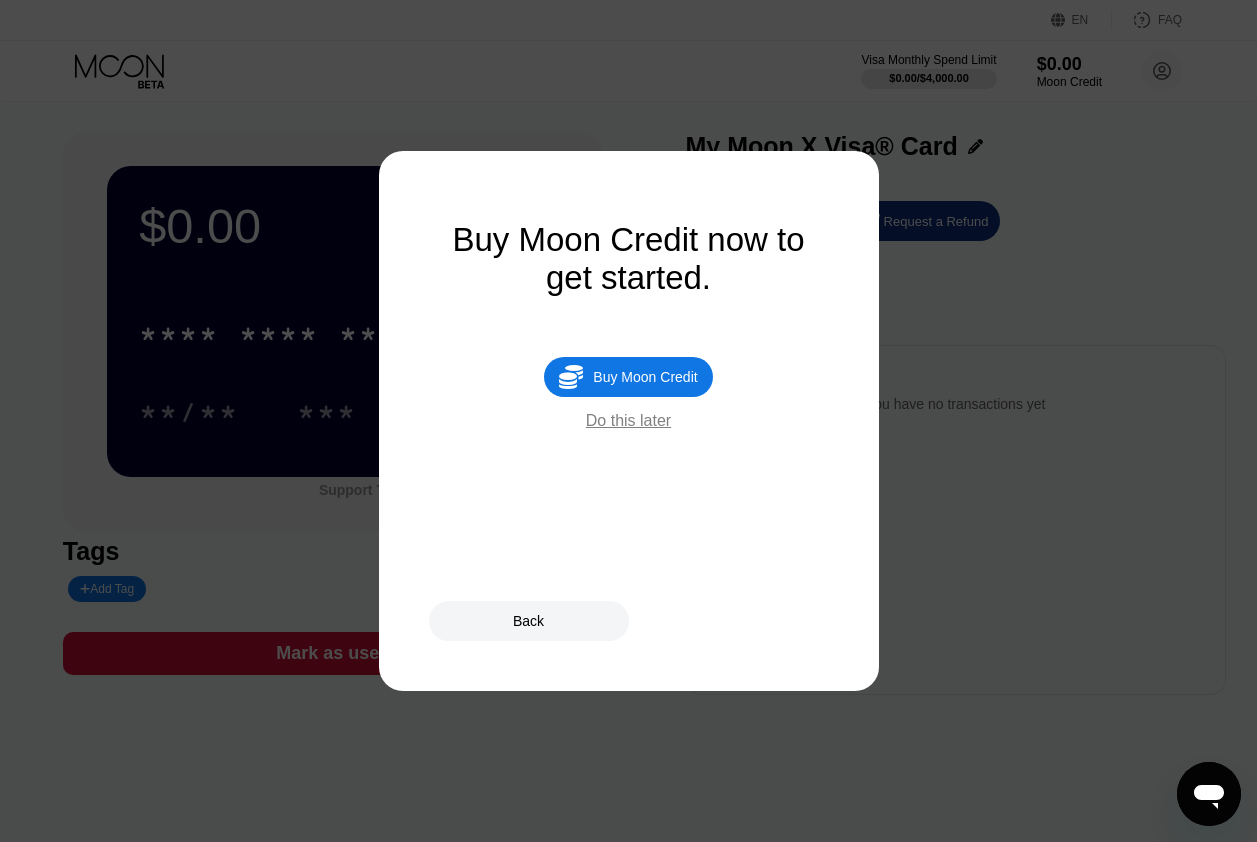 click on "Do this later" at bounding box center [628, 421] 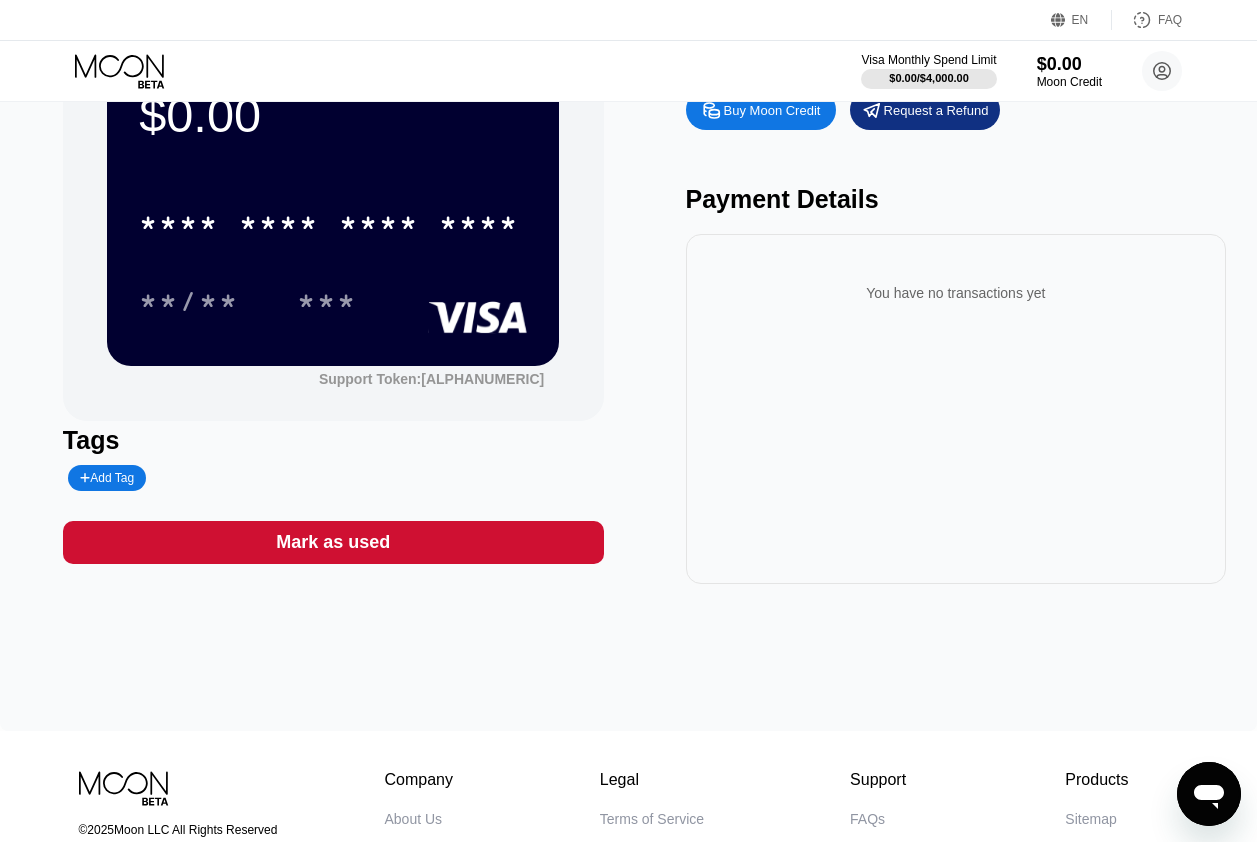 scroll, scrollTop: 0, scrollLeft: 0, axis: both 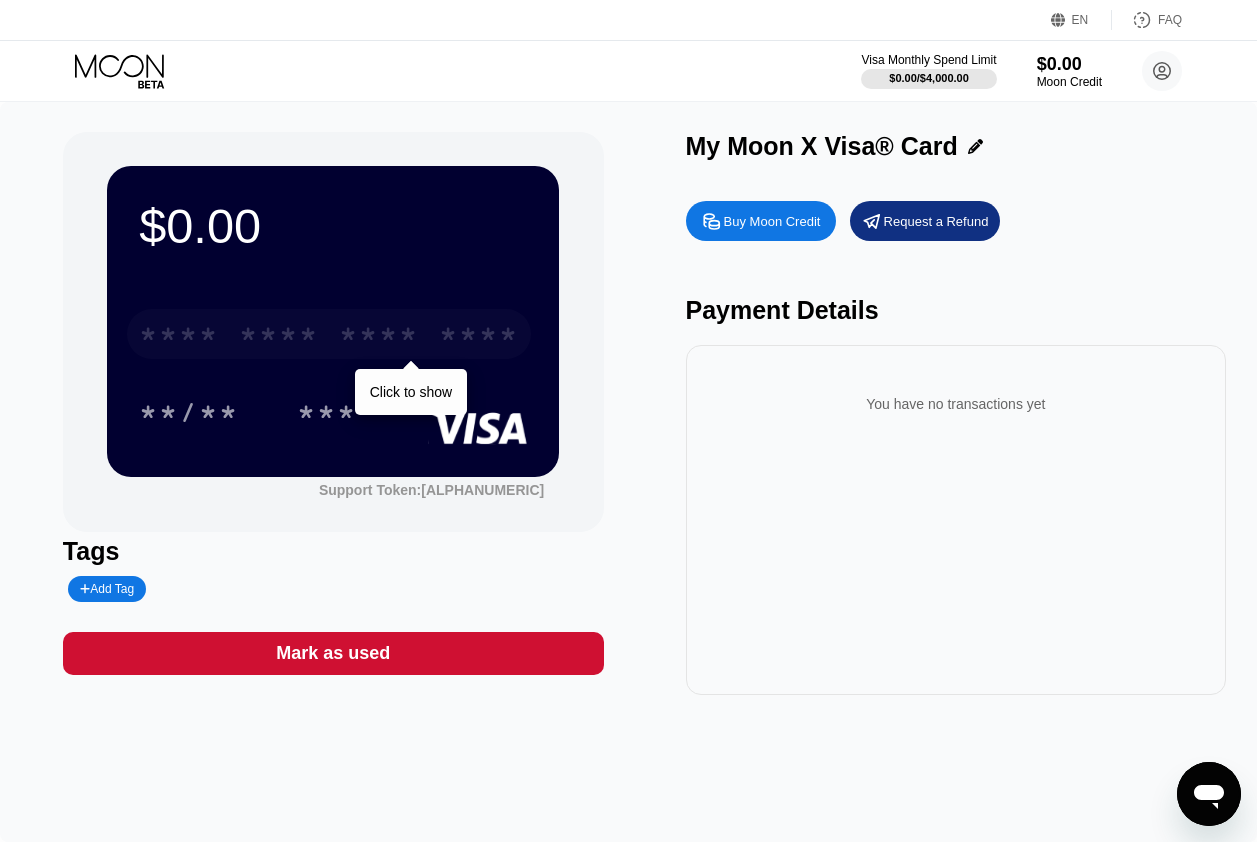 click on "* * * *" at bounding box center [379, 337] 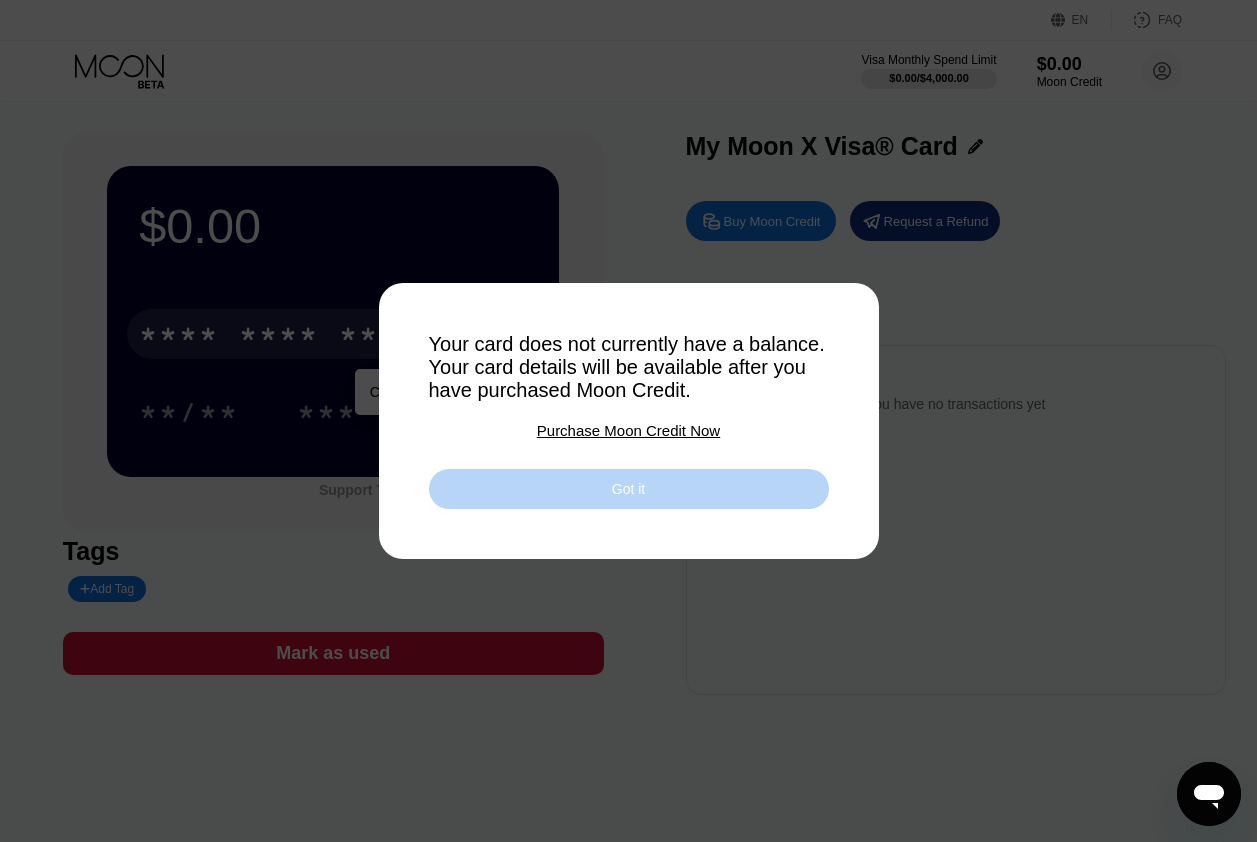 click on "Got it" at bounding box center (629, 489) 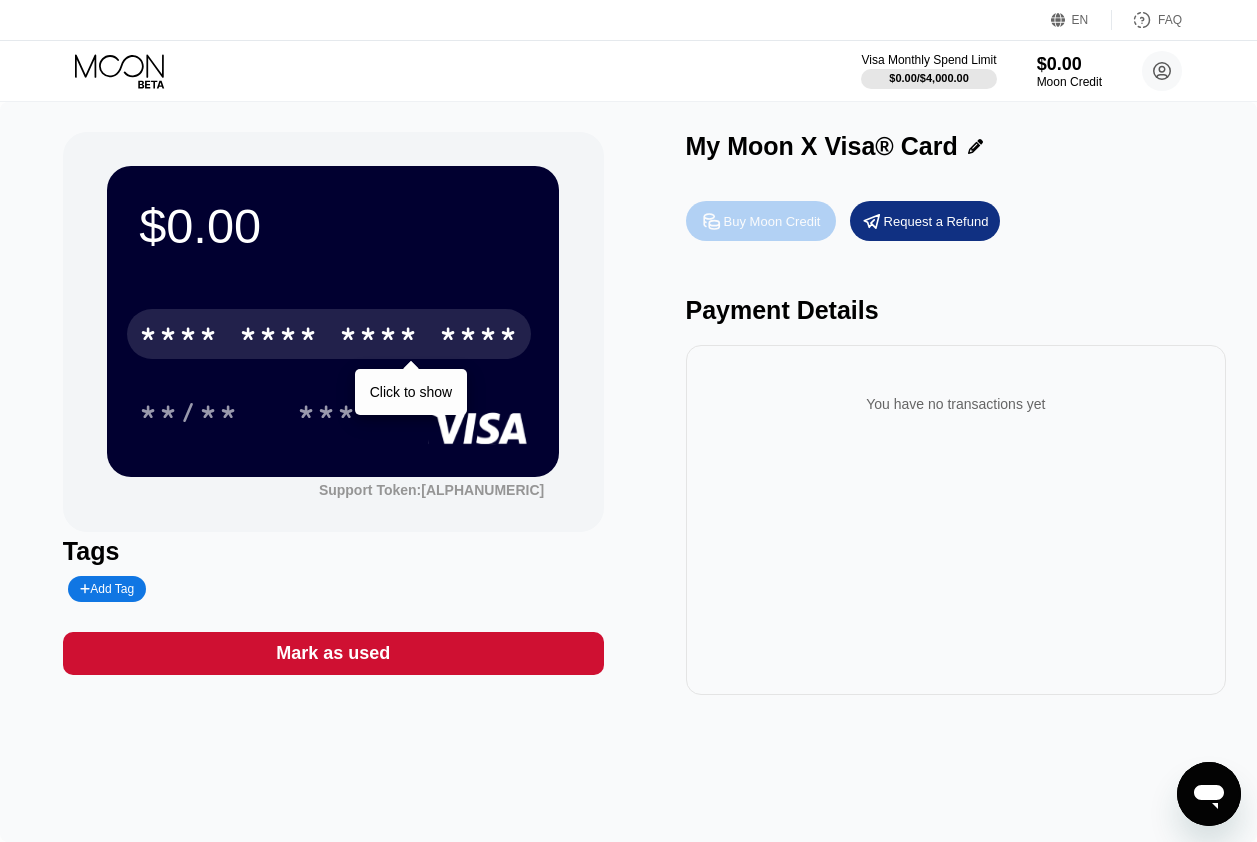 click on "Buy Moon Credit" at bounding box center (772, 221) 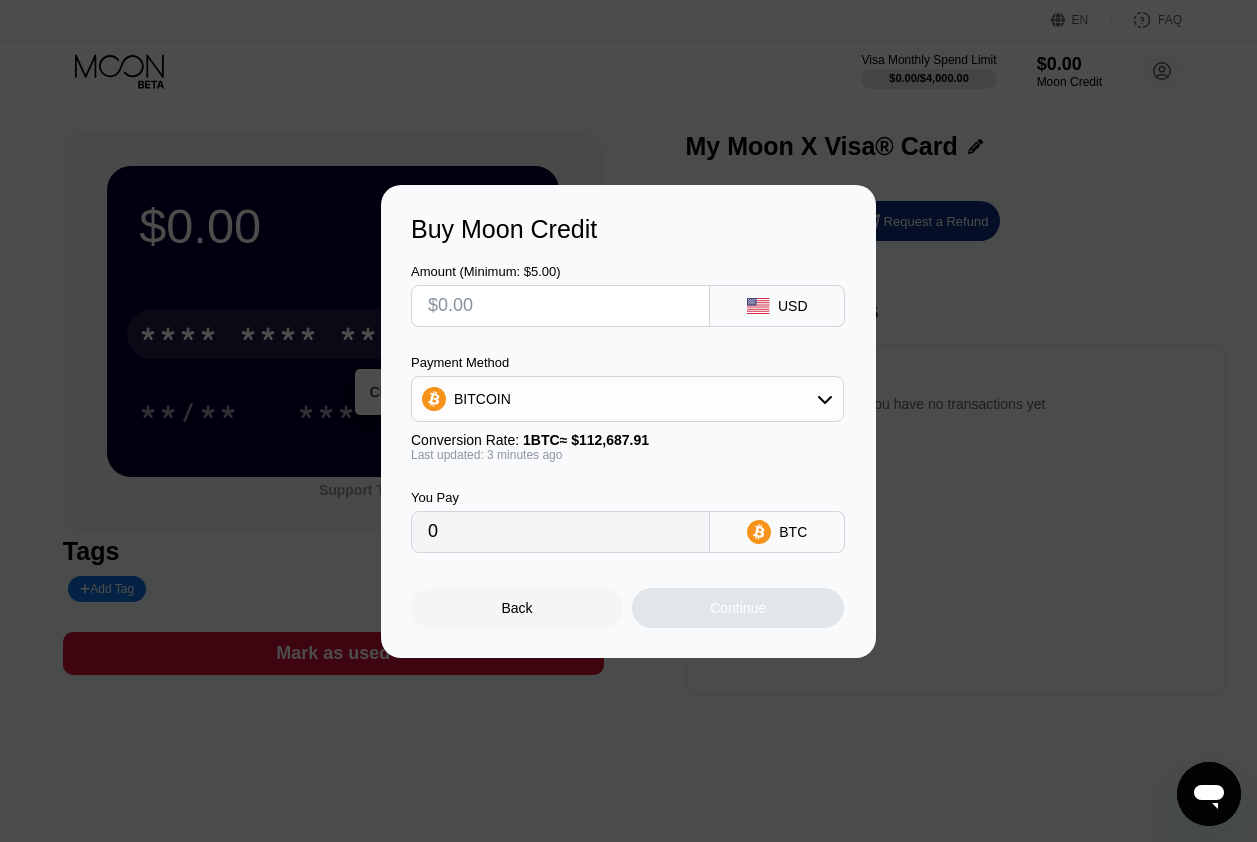 click 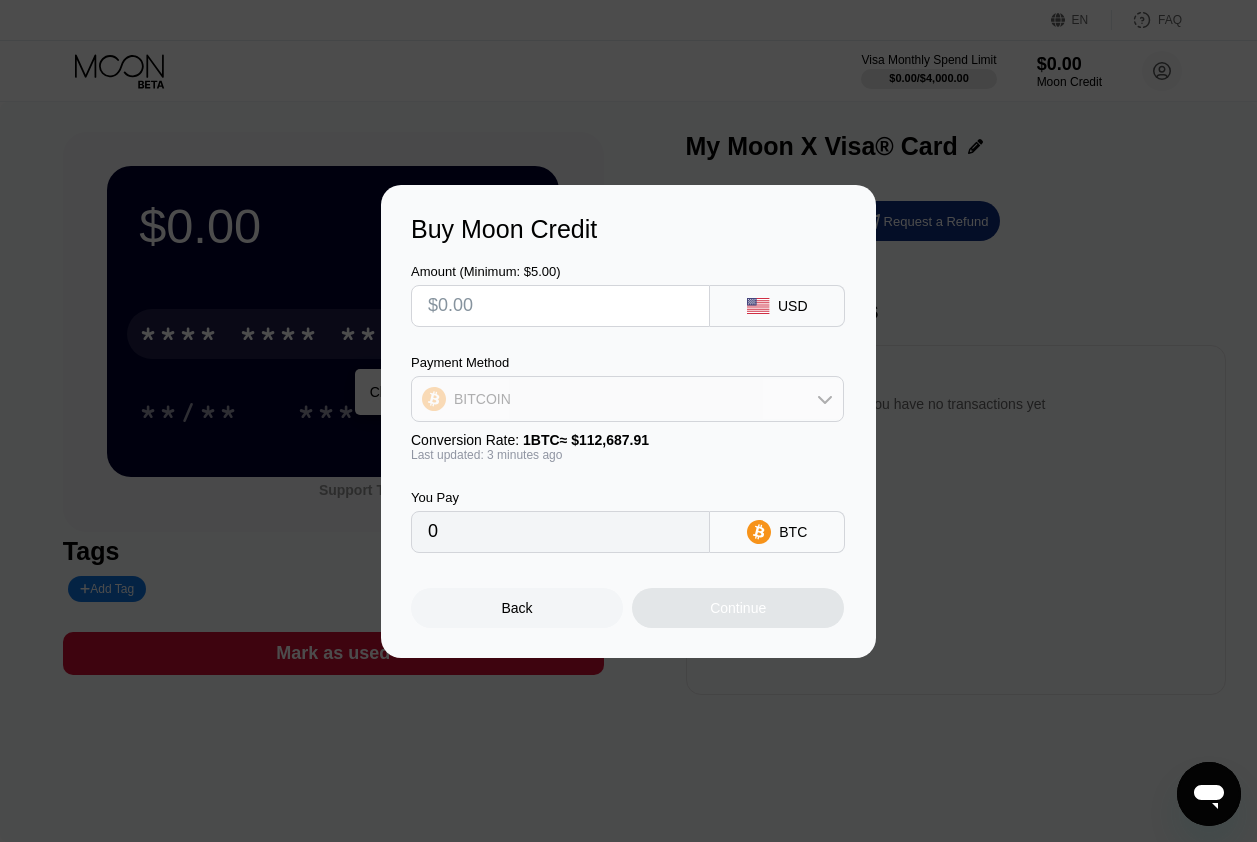 click on "BITCOIN" at bounding box center (627, 399) 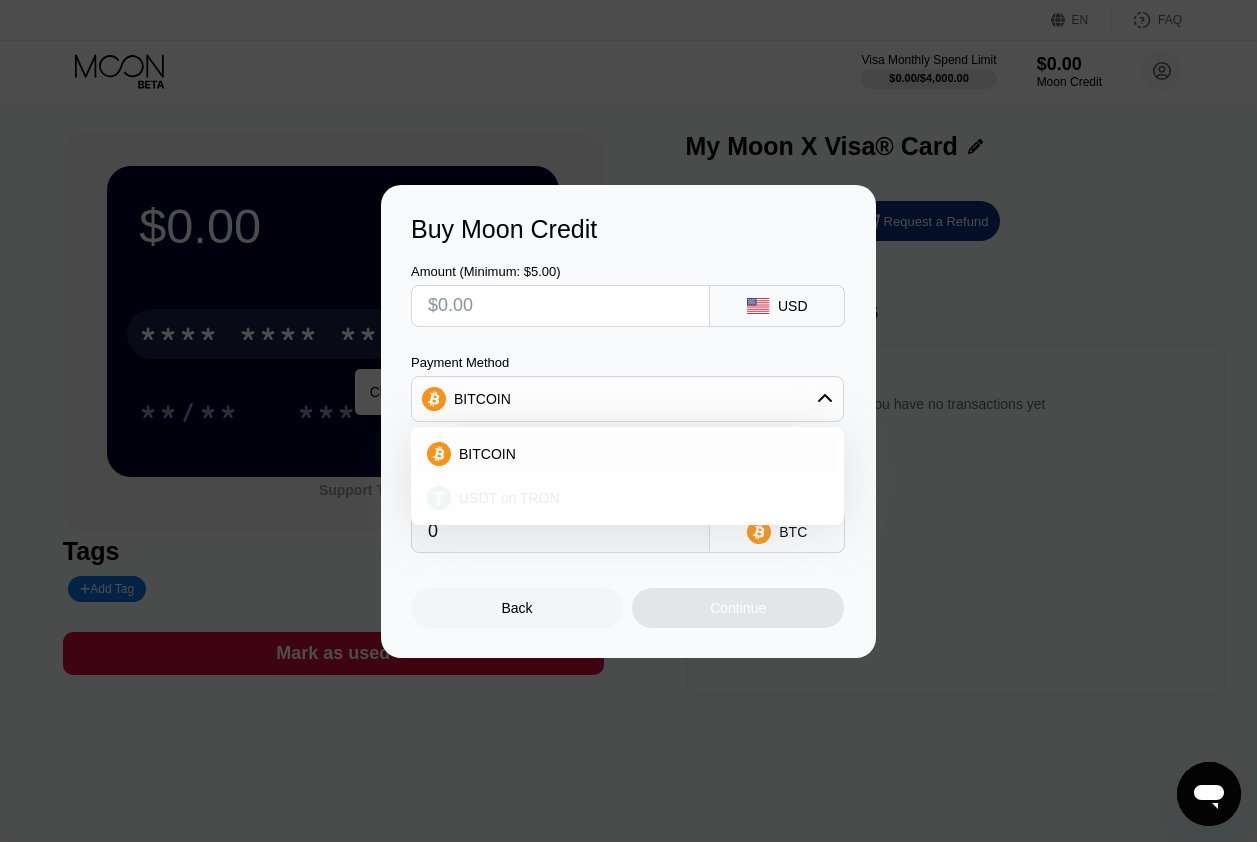 click on "USDT on TRON" at bounding box center (639, 498) 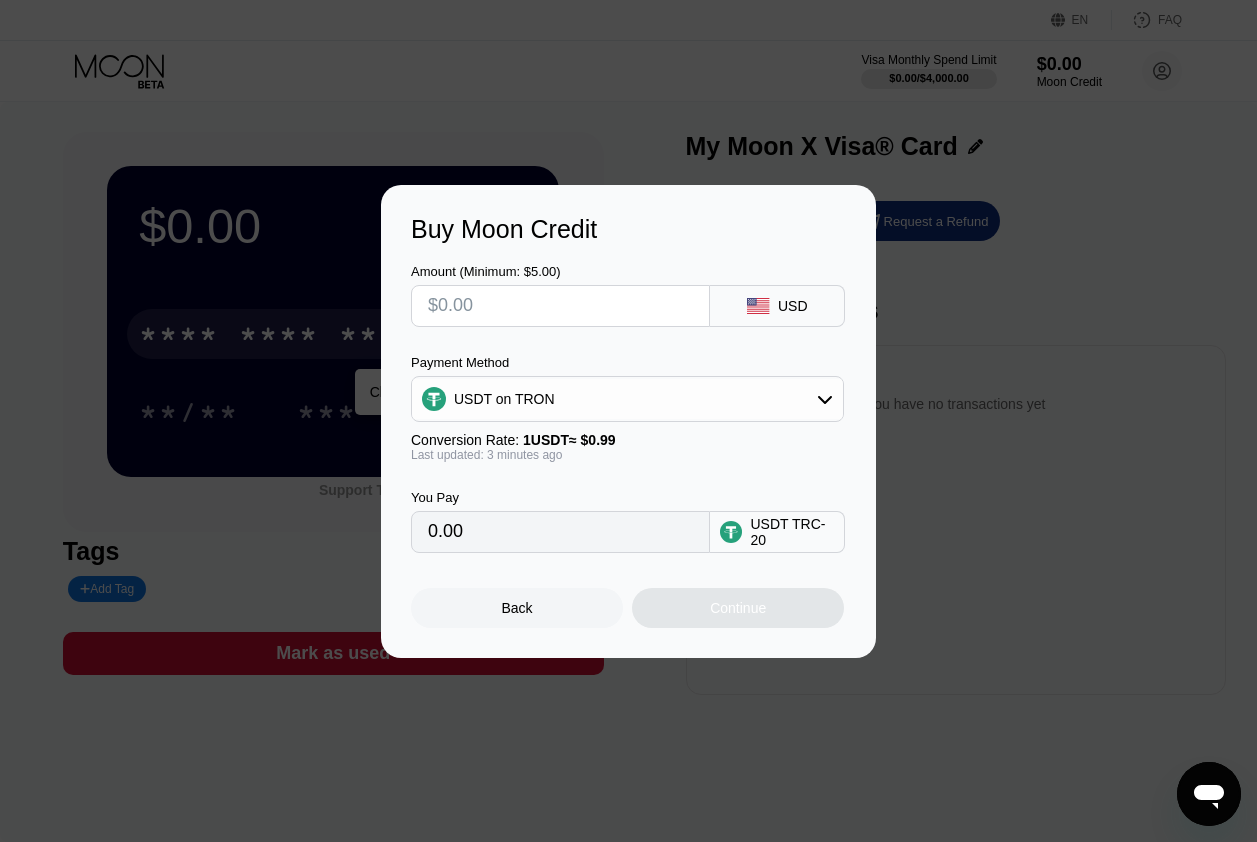 click at bounding box center (560, 306) 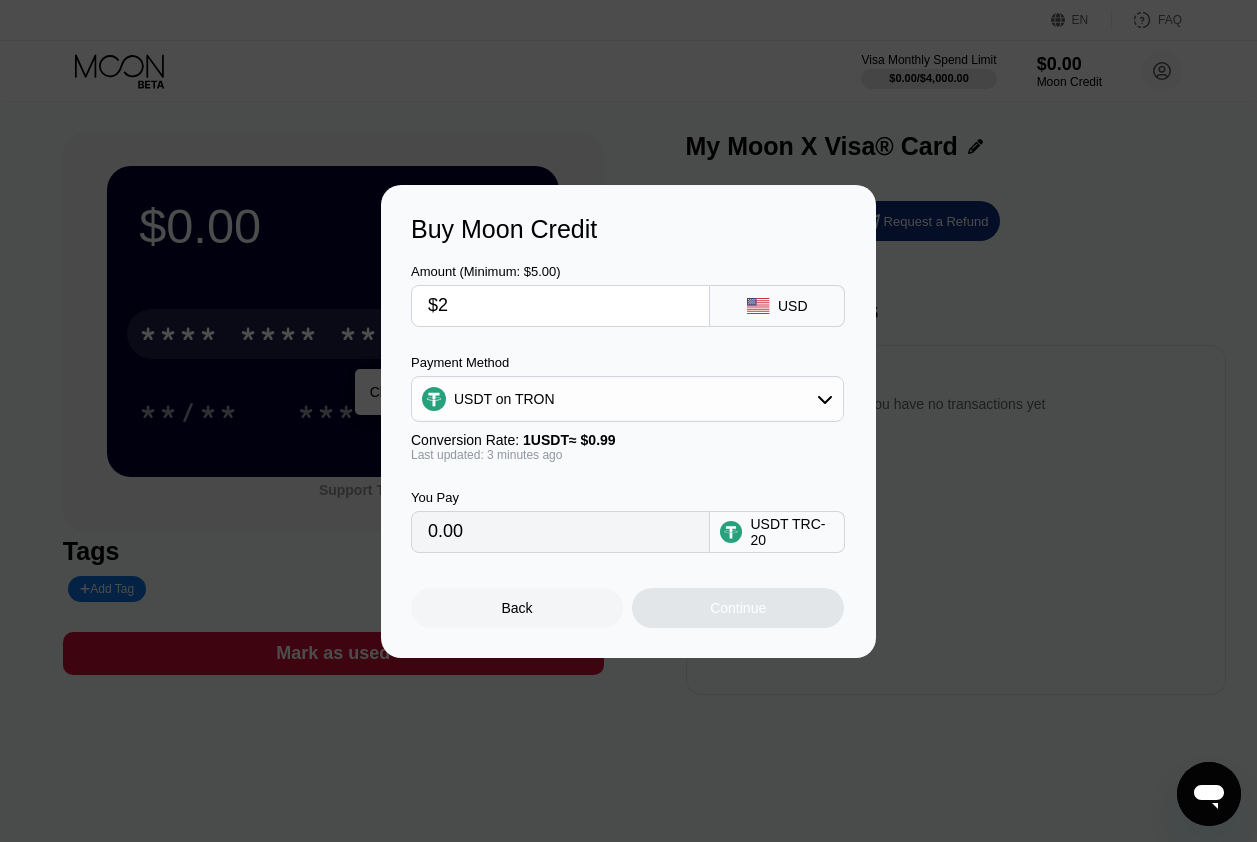 type on "$20" 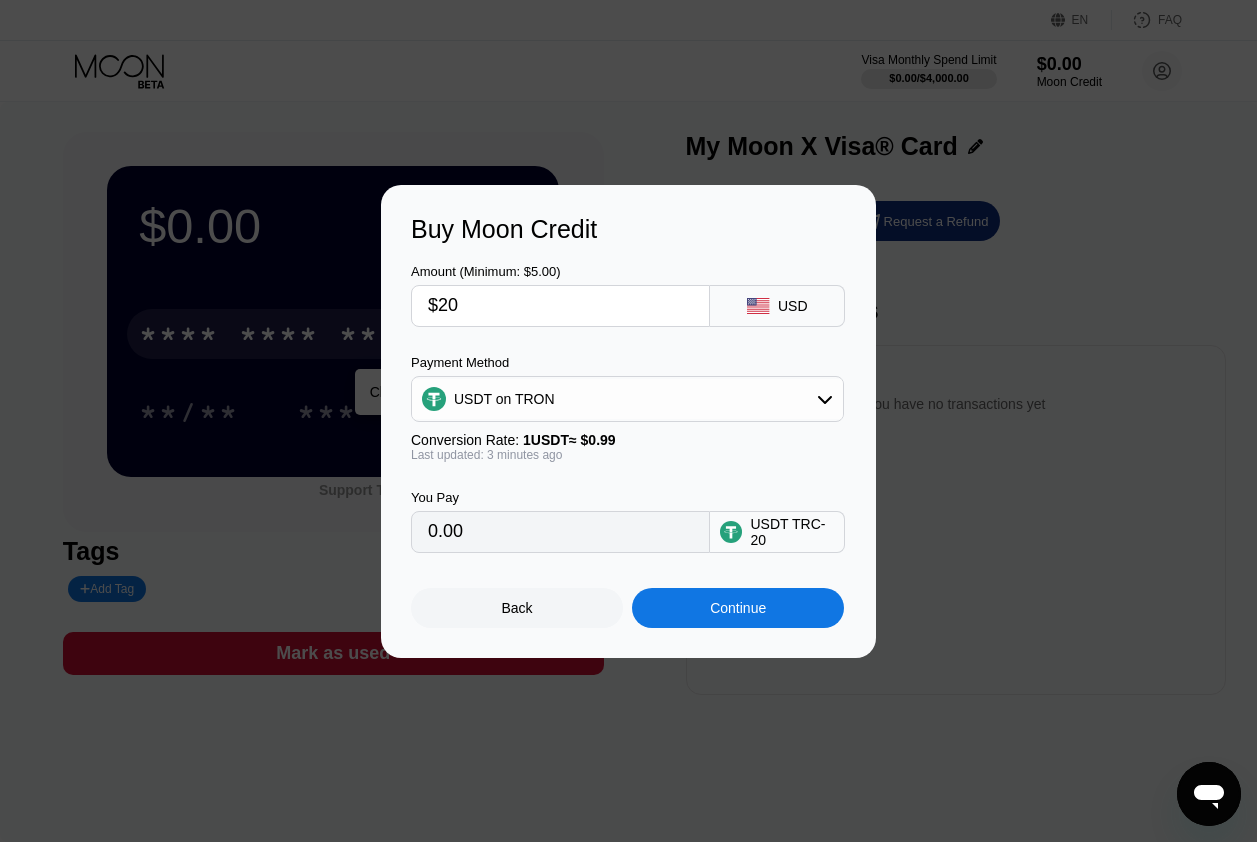 type on "20.20" 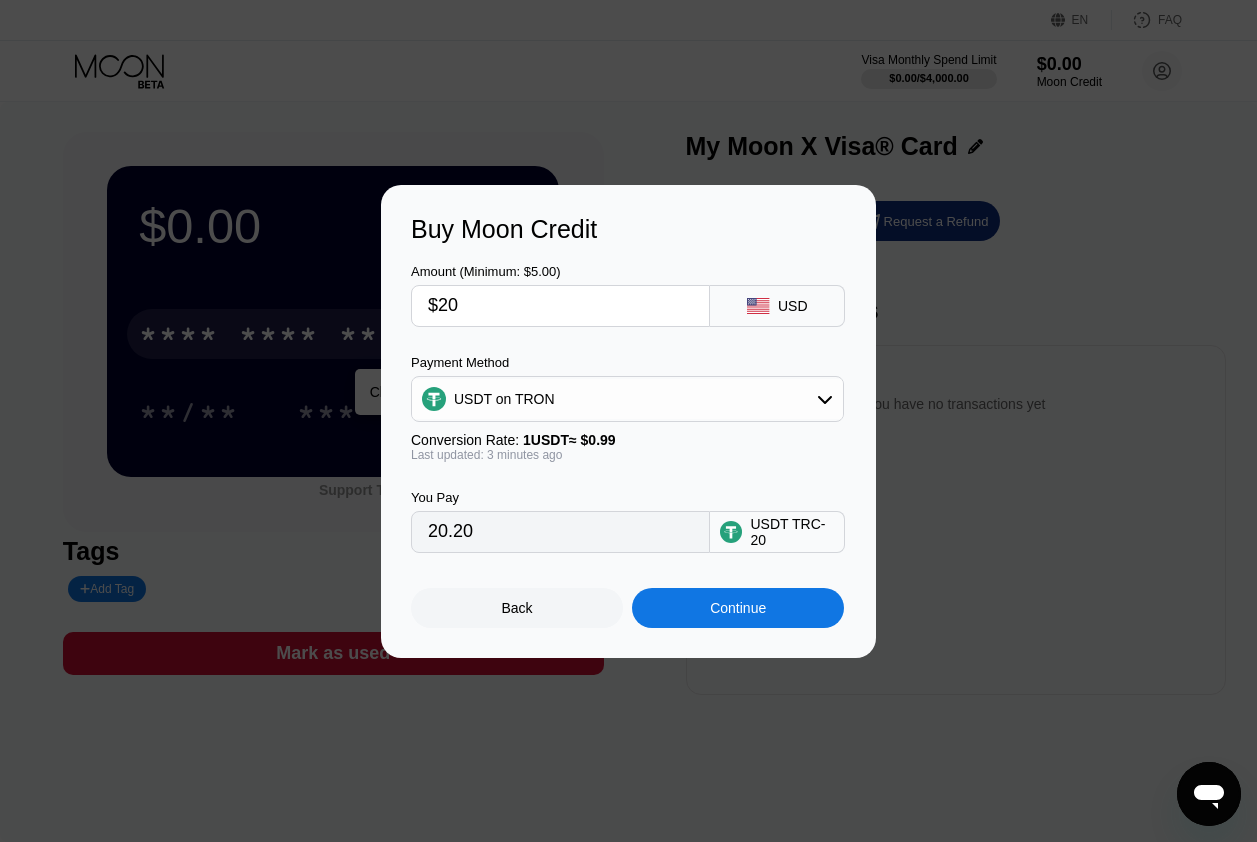 type on "$20" 